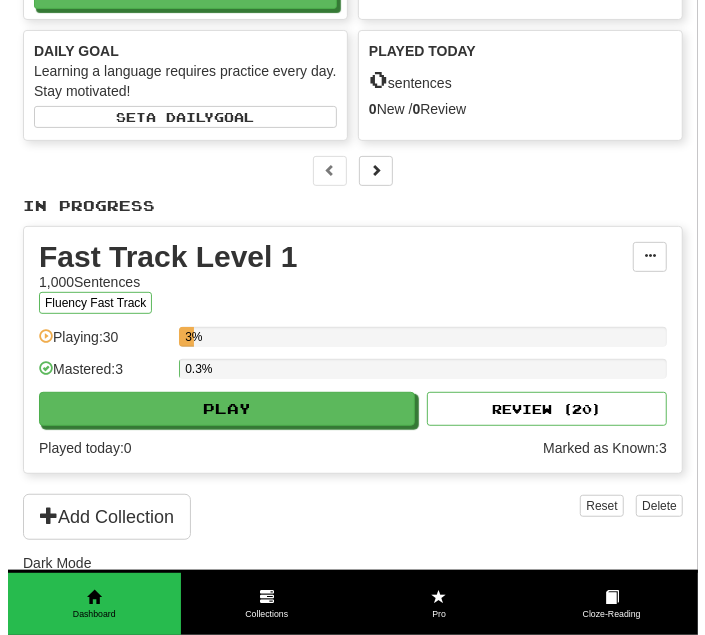 scroll, scrollTop: 200, scrollLeft: 0, axis: vertical 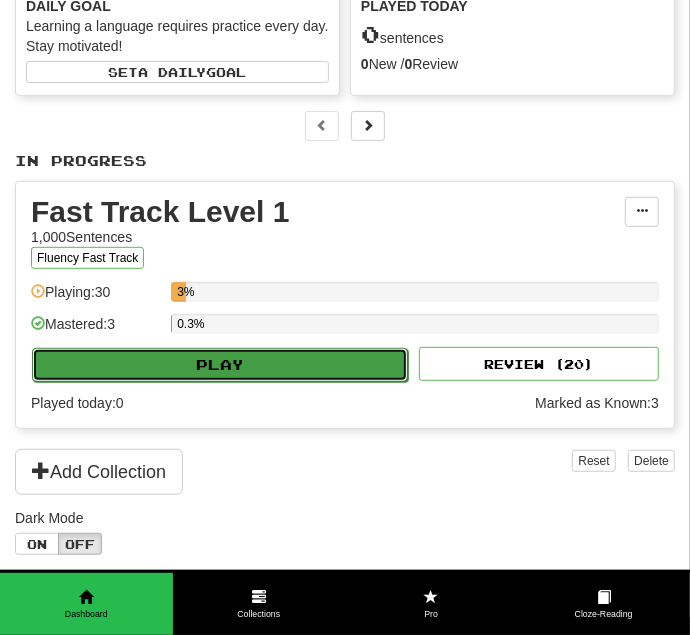 click on "Play" at bounding box center [220, 365] 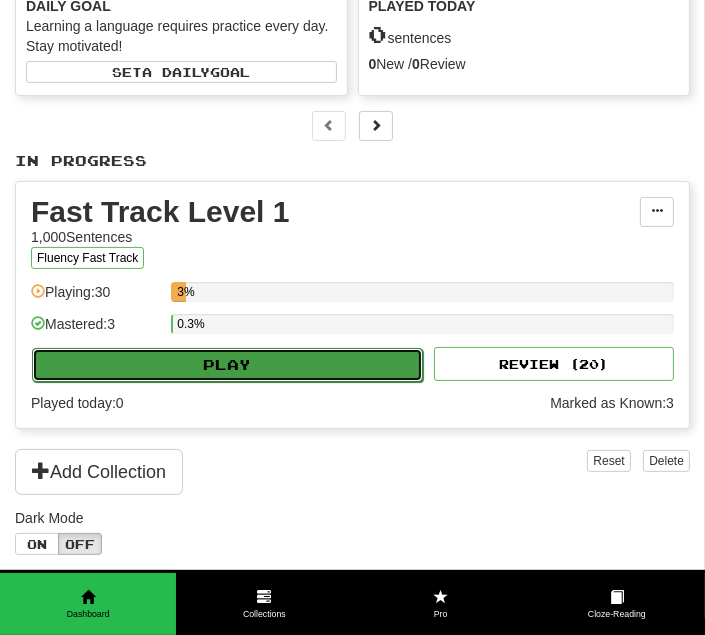 select on "**" 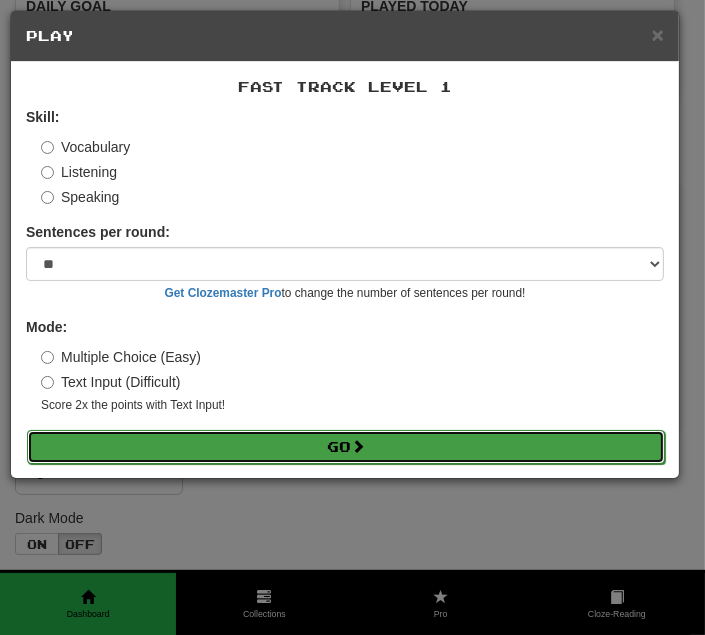 click on "Go" at bounding box center (346, 447) 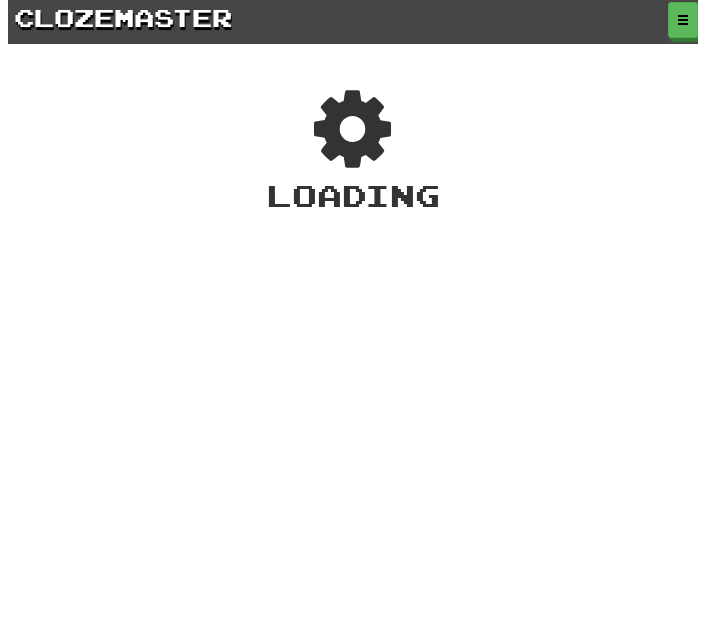 scroll, scrollTop: 0, scrollLeft: 0, axis: both 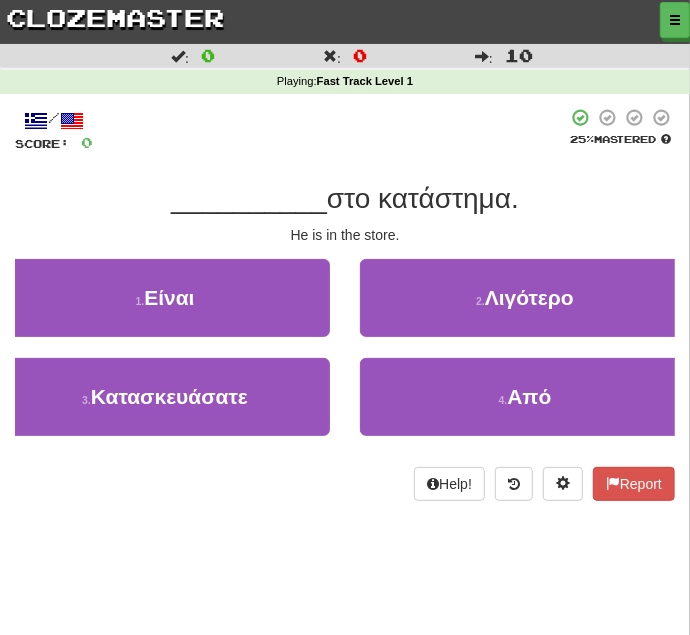 click on "Help!  Report" at bounding box center (345, 484) 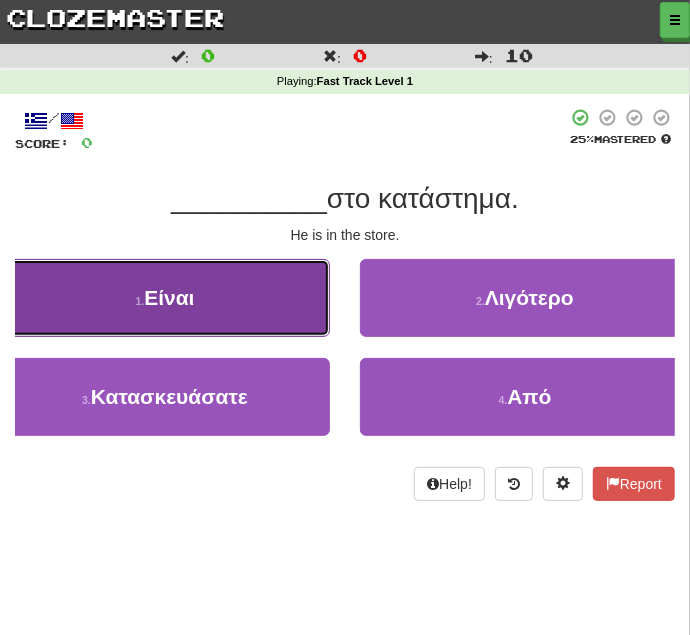 click on "1 .  Είναι" at bounding box center [165, 298] 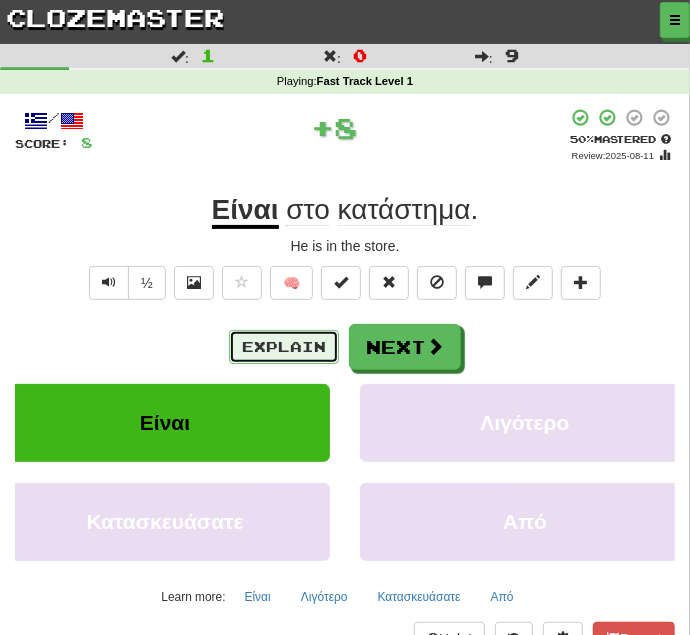 click on "Explain" at bounding box center [284, 347] 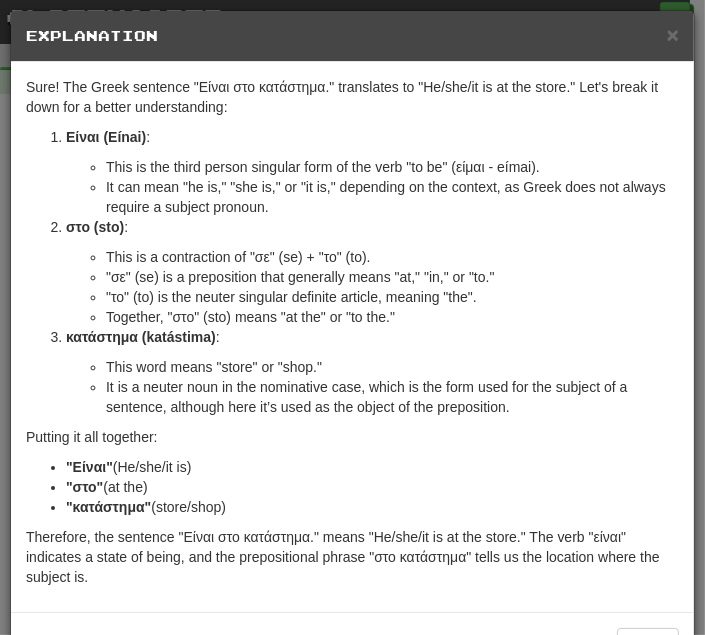 click on "It is a neuter noun in the nominative case, which is the form used for the subject of a sentence, although here it’s used as the object of the preposition." at bounding box center [392, 397] 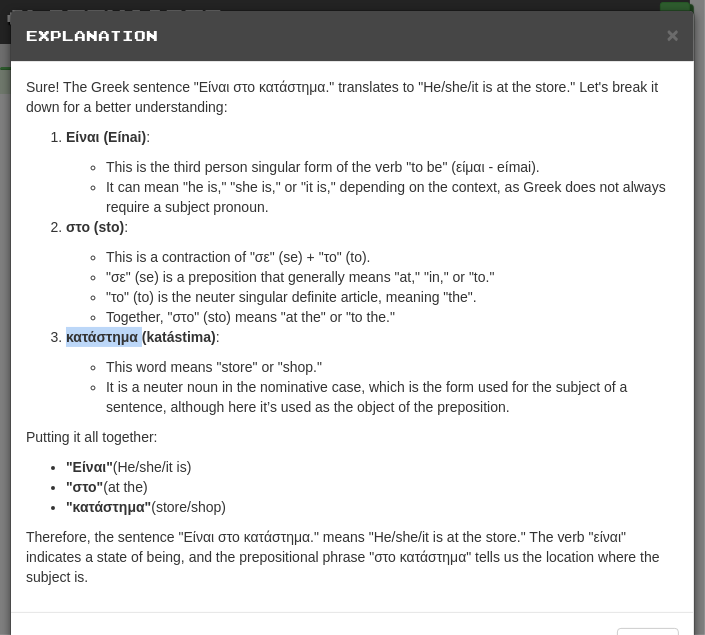 click on "κατάστημα (katástima)" at bounding box center (141, 337) 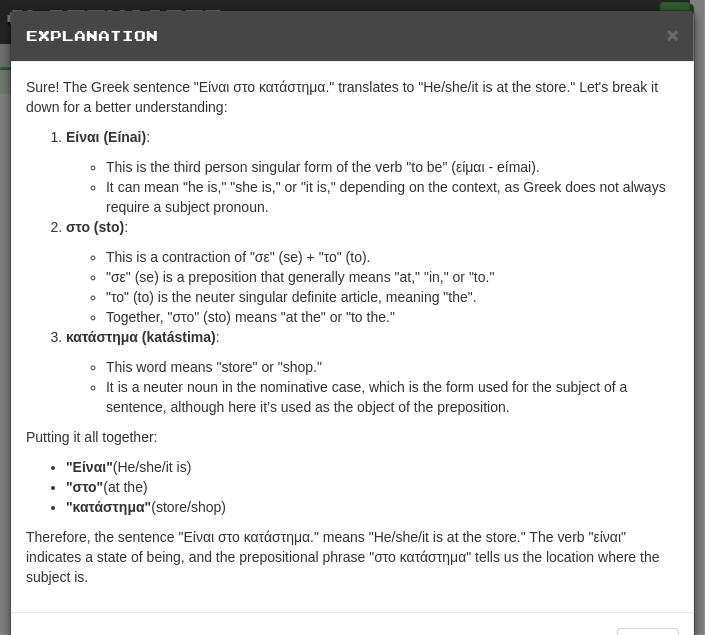click on ""σε" (se) is a preposition that generally means "at," "in," or "to."" at bounding box center (392, 277) 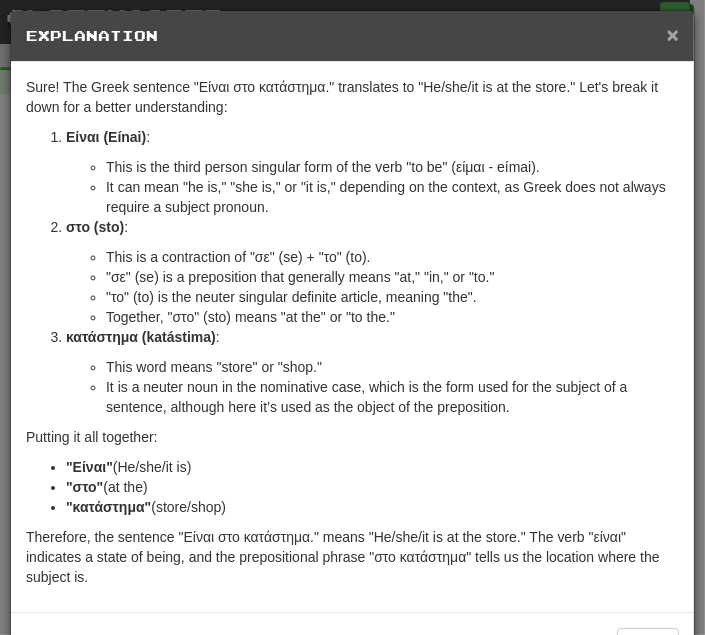 click on "× Explanation" at bounding box center [352, 36] 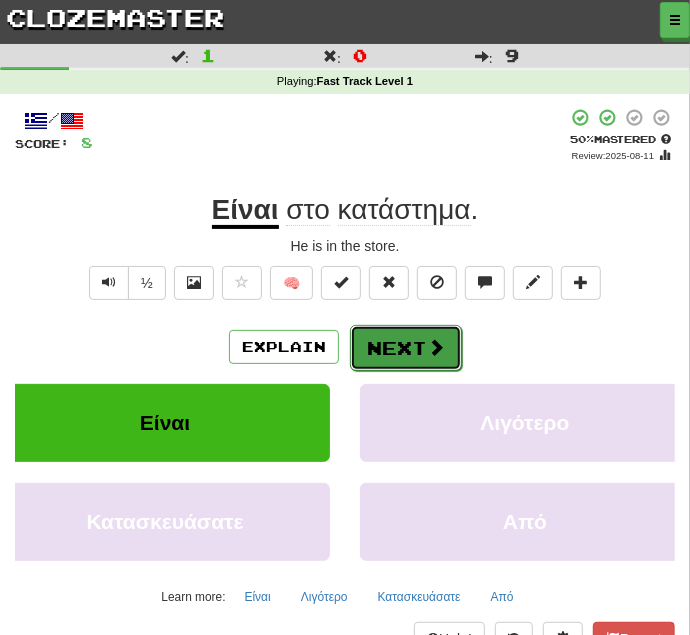 click on "Next" at bounding box center [406, 348] 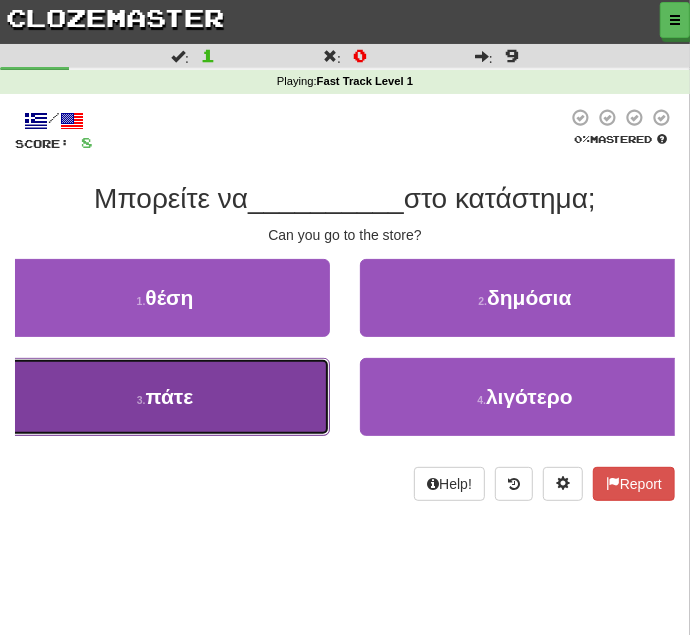 click on "πάτε" at bounding box center (170, 396) 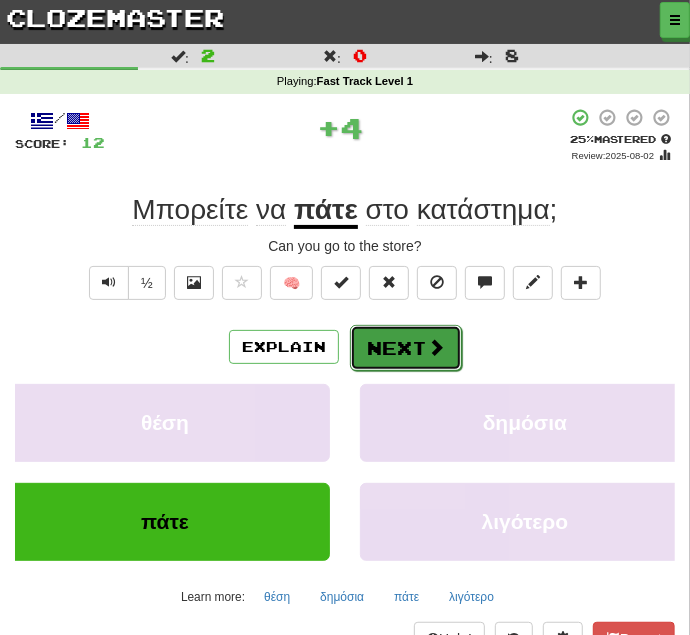 click on "Next" at bounding box center [406, 348] 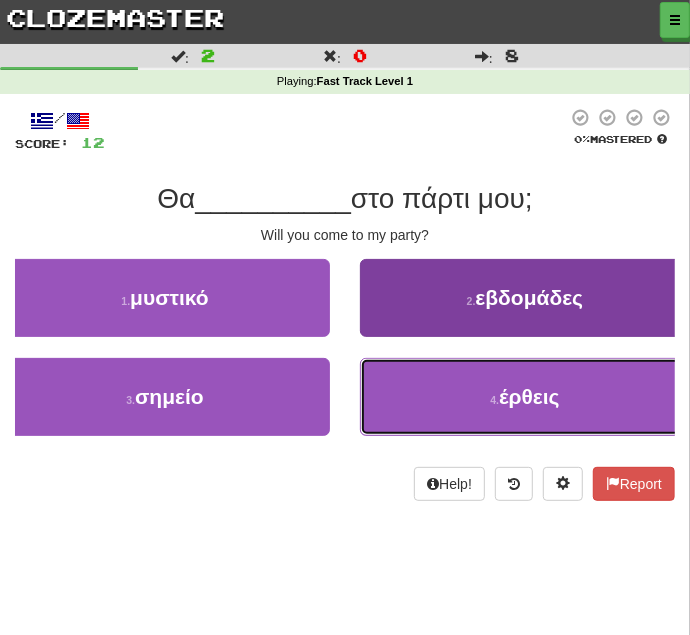 click on "έρθεις" at bounding box center [529, 396] 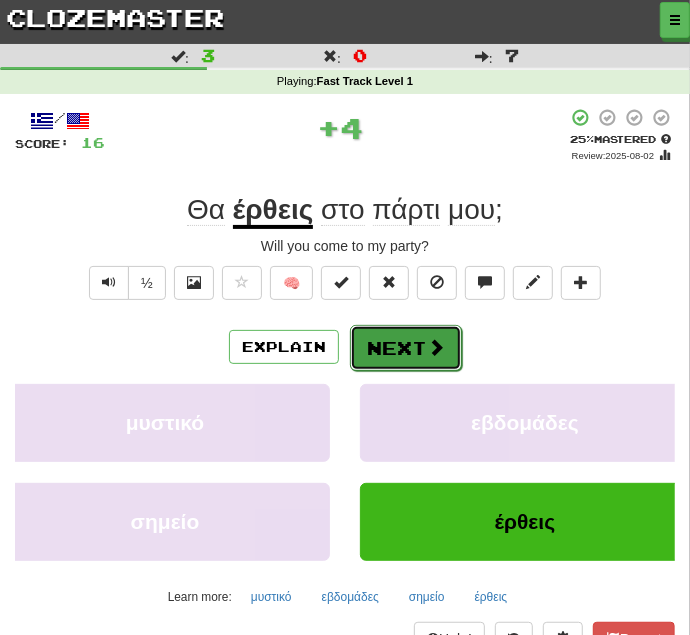 click on "Next" at bounding box center (406, 348) 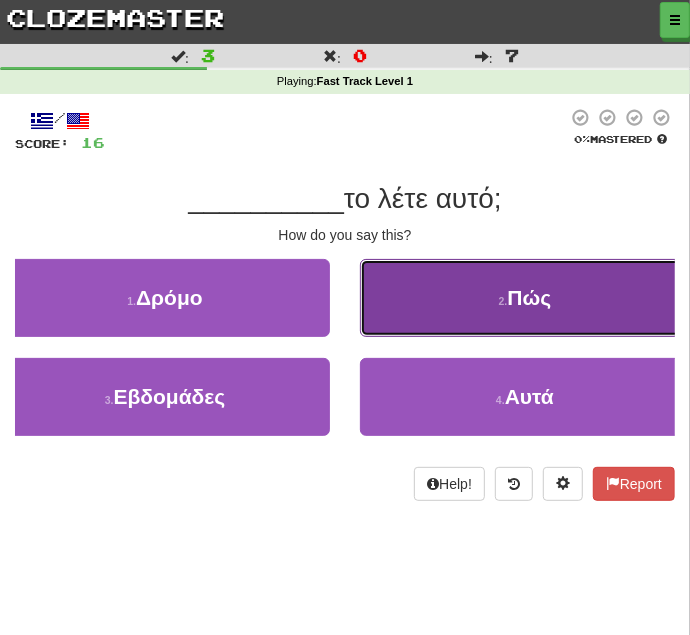 click on "Πώς" at bounding box center (529, 297) 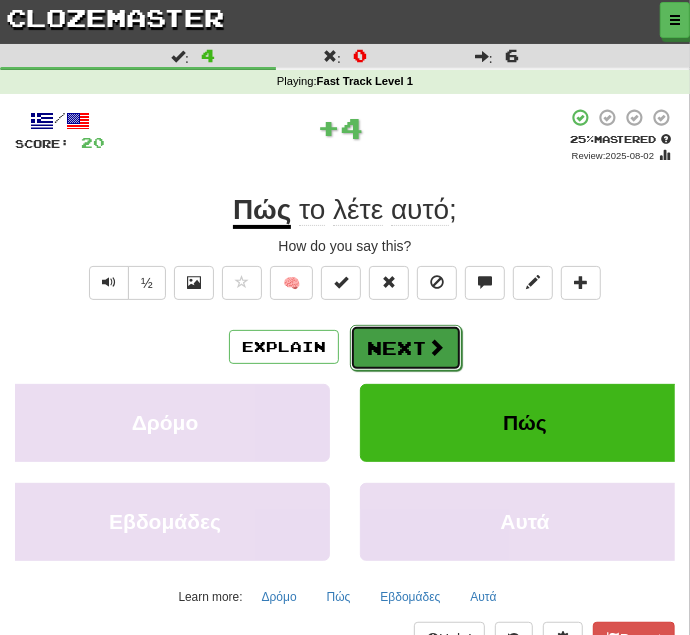 click on "Next" at bounding box center (406, 348) 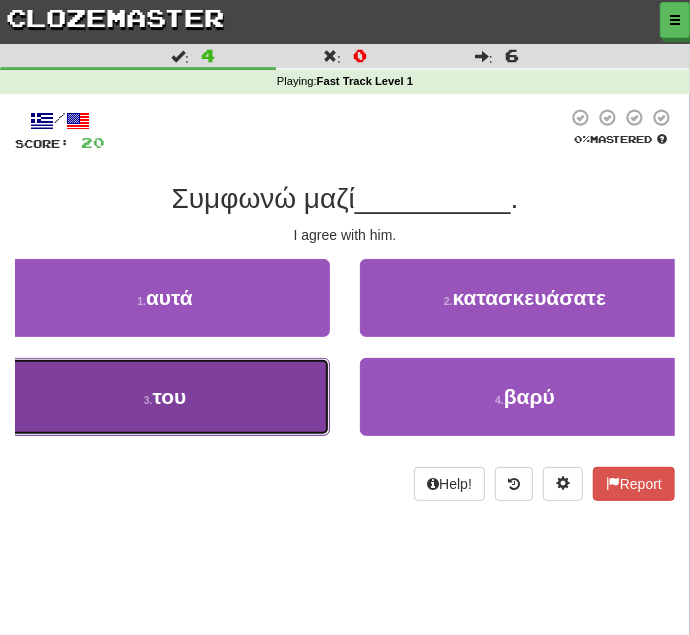 click on "3 .  του" at bounding box center (165, 397) 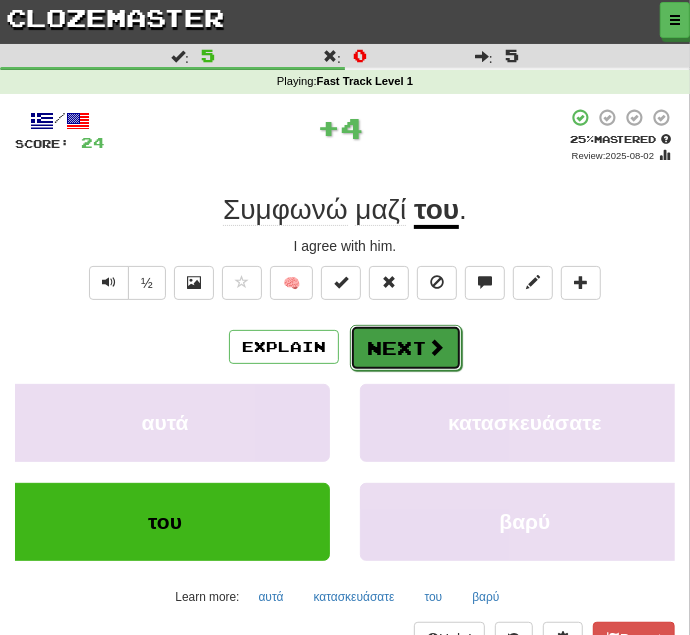 click on "Next" at bounding box center (406, 348) 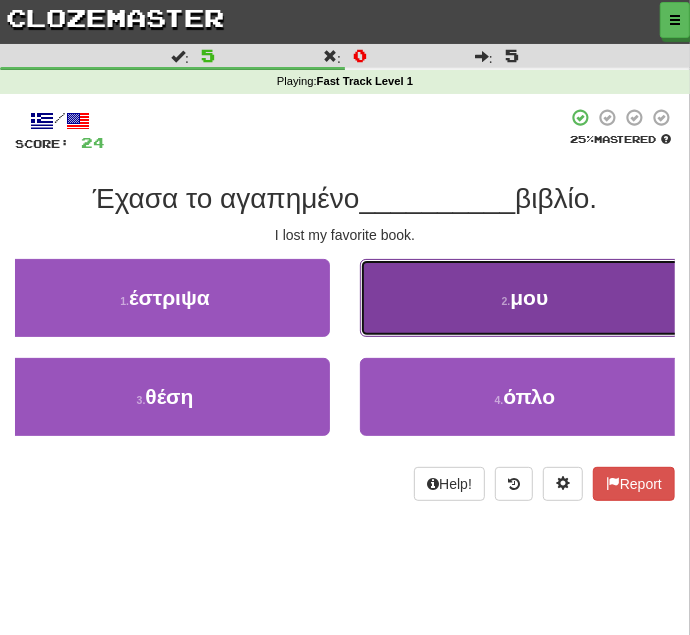 click on "μου" at bounding box center (529, 297) 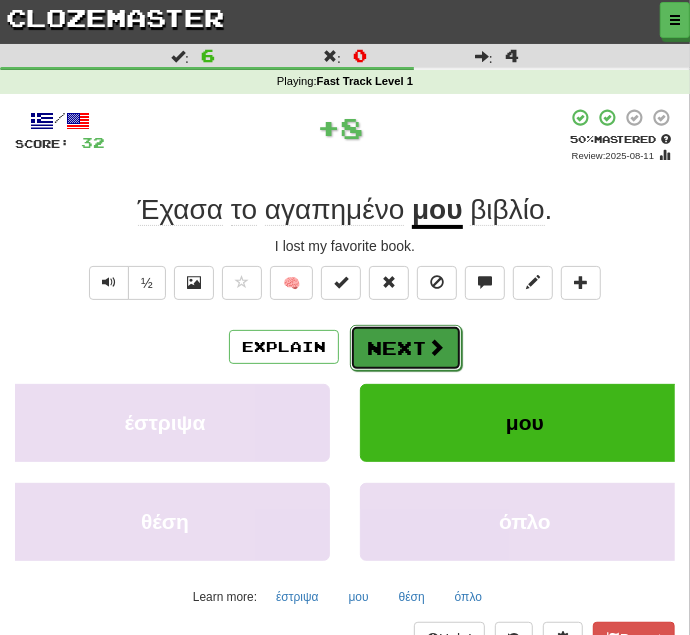 click at bounding box center (436, 347) 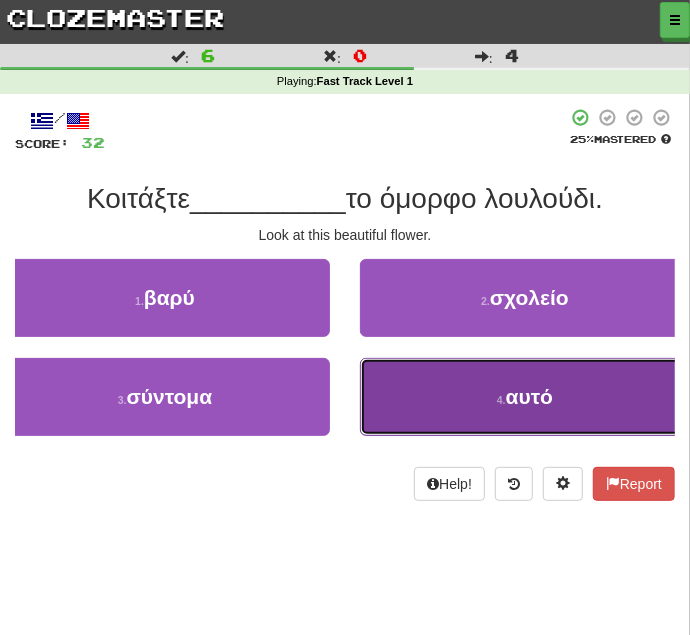click on "αυτό" at bounding box center [529, 396] 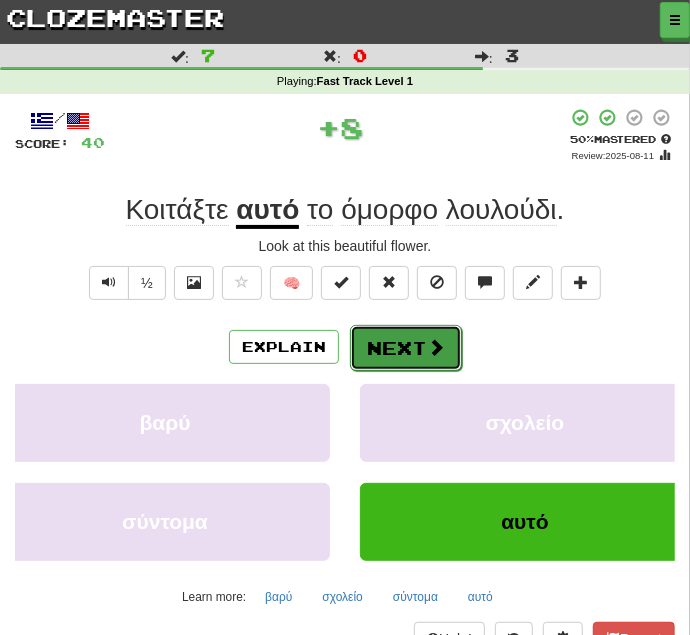 click on "Next" at bounding box center (406, 348) 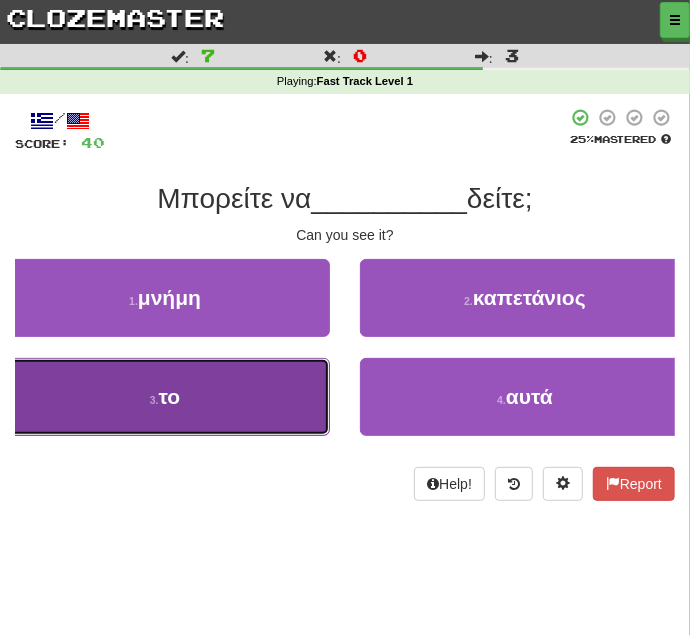 click on "το" at bounding box center [170, 396] 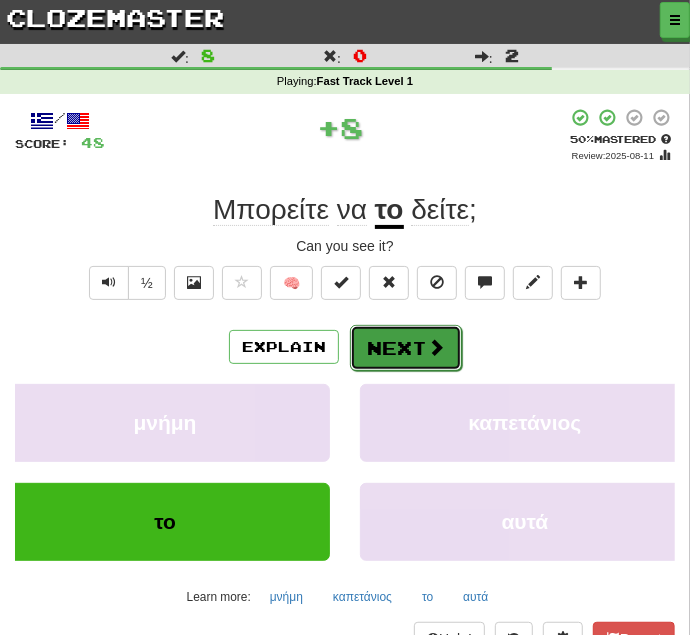 click on "Next" at bounding box center [406, 348] 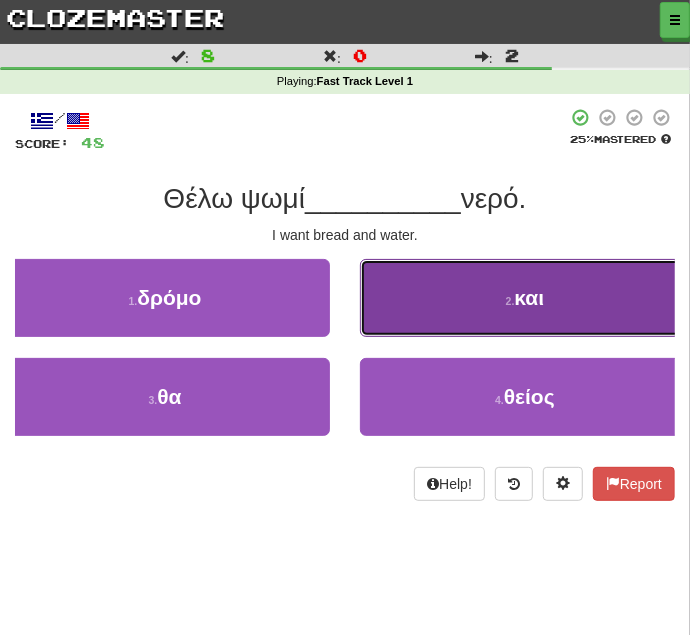drag, startPoint x: 521, startPoint y: 290, endPoint x: 604, endPoint y: 421, distance: 155.08063 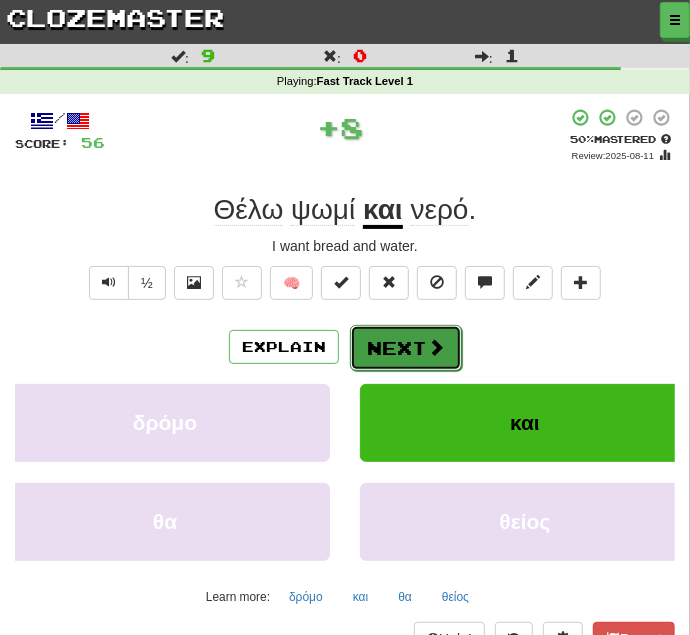 click on "Next" at bounding box center (406, 348) 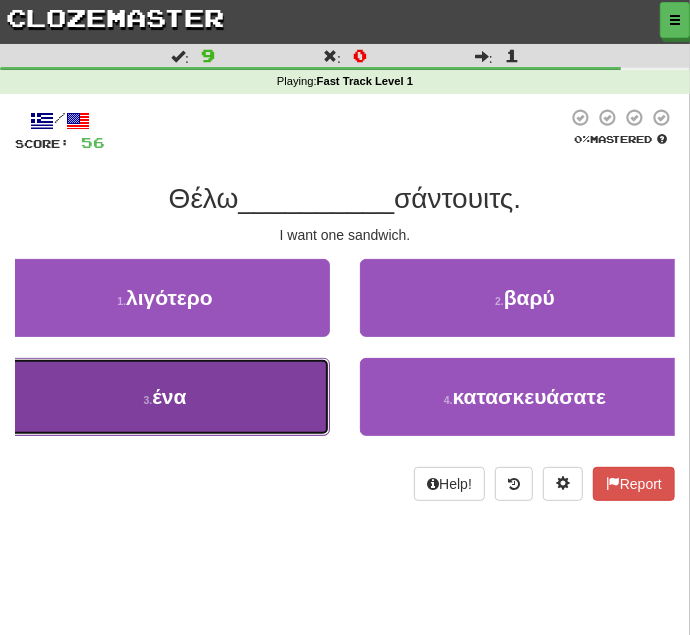 click on "3 .  ένα" at bounding box center (165, 397) 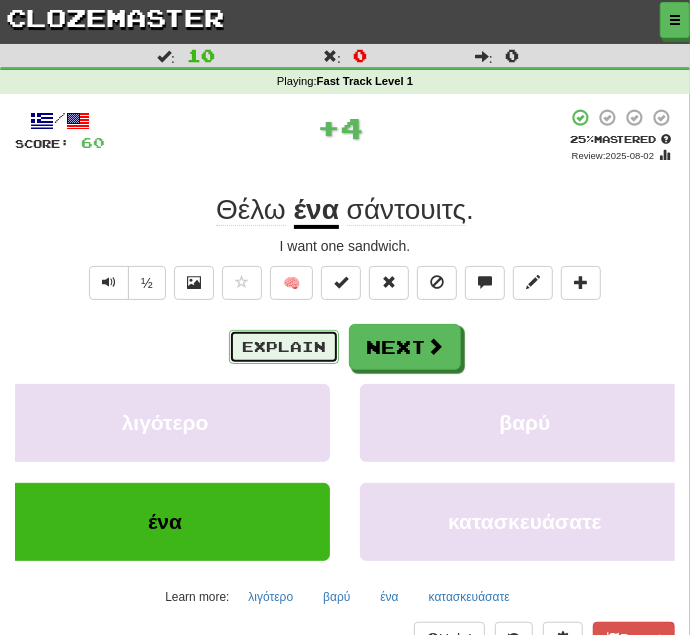 click on "Explain" at bounding box center (284, 347) 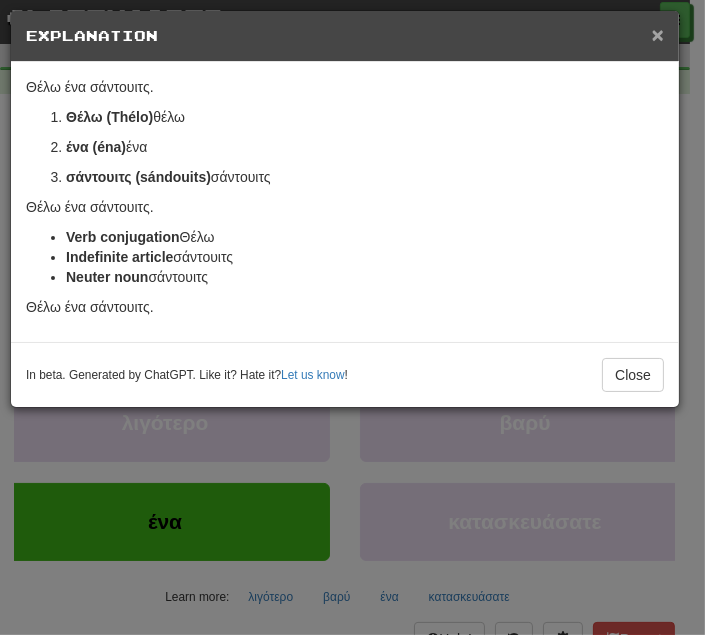 click on "×" at bounding box center [658, 34] 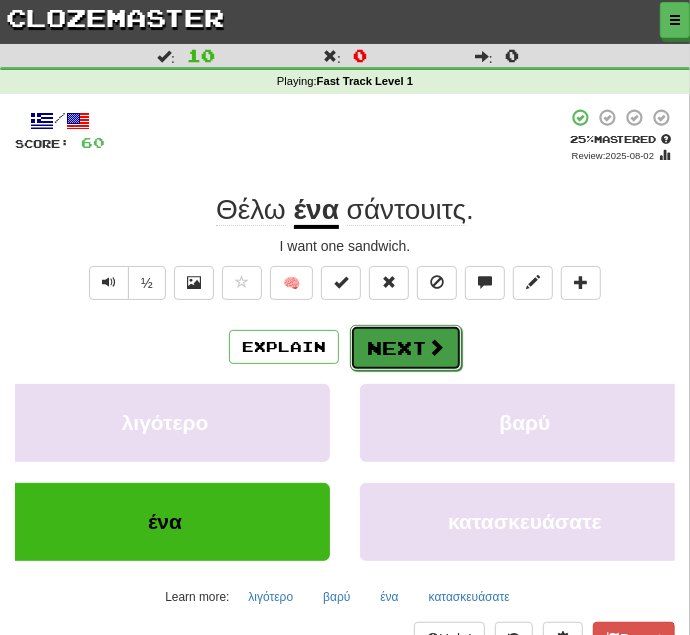 click on "Next" at bounding box center [406, 348] 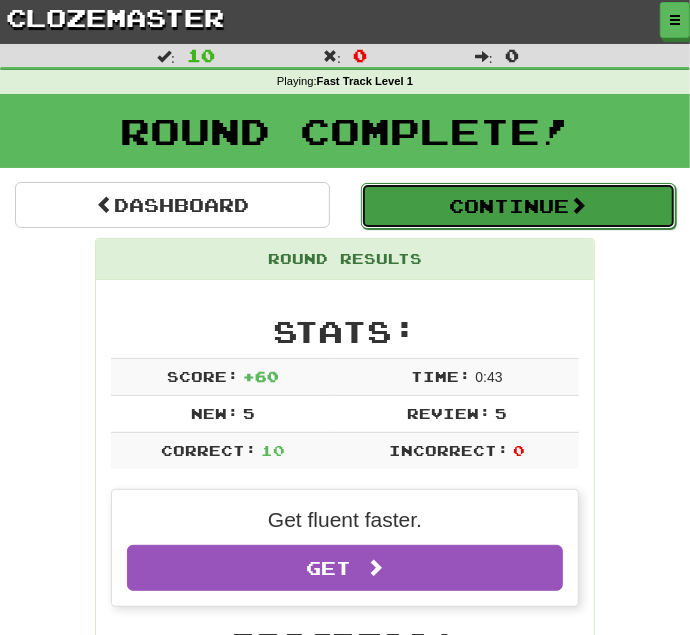 click on "Continue" at bounding box center [518, 206] 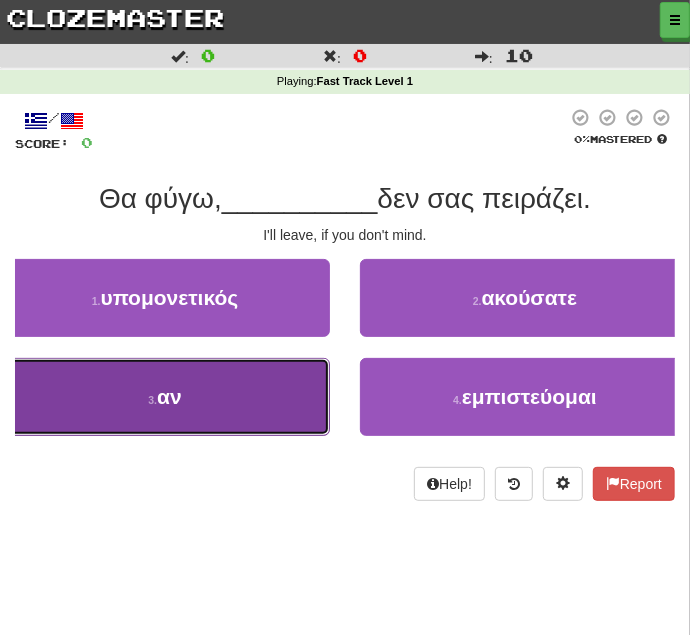 click on "αν" at bounding box center [169, 396] 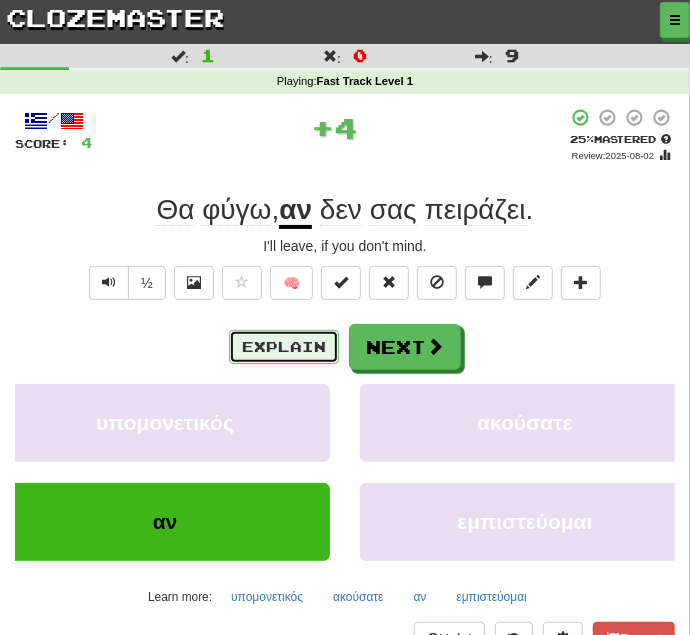 click on "Explain" at bounding box center (284, 347) 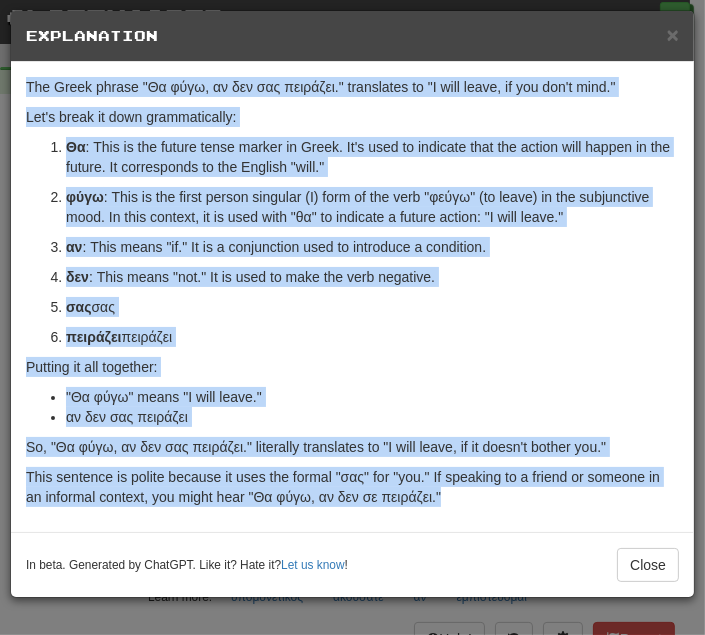 drag, startPoint x: 27, startPoint y: 86, endPoint x: 461, endPoint y: 542, distance: 629.5173 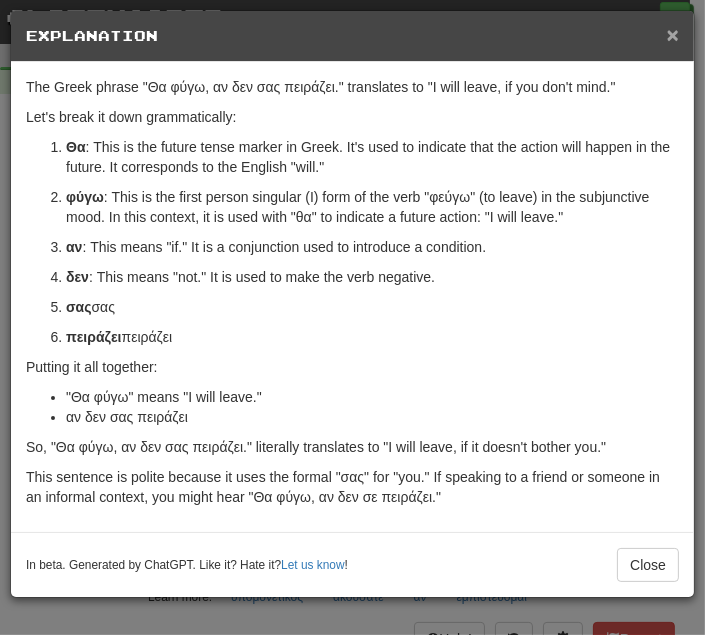 click on "×" at bounding box center [673, 34] 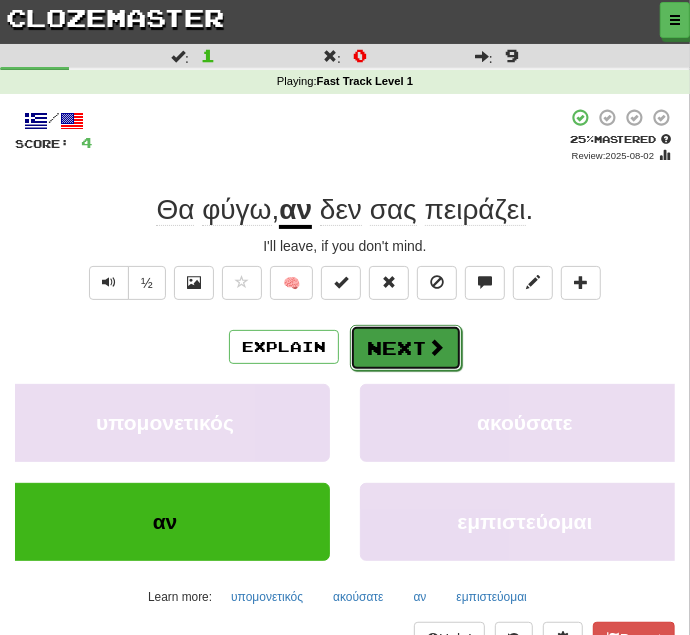 click on "Next" at bounding box center (406, 348) 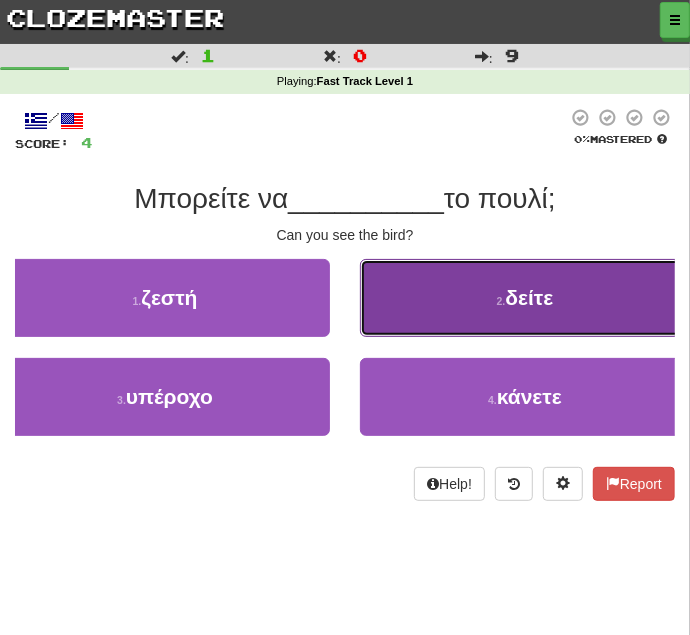 click on "δείτε" at bounding box center (529, 297) 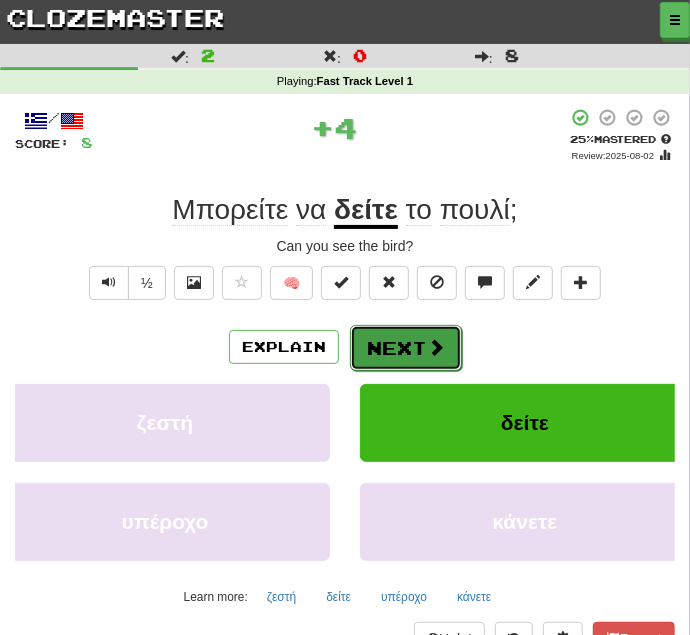 click on "Next" at bounding box center [406, 348] 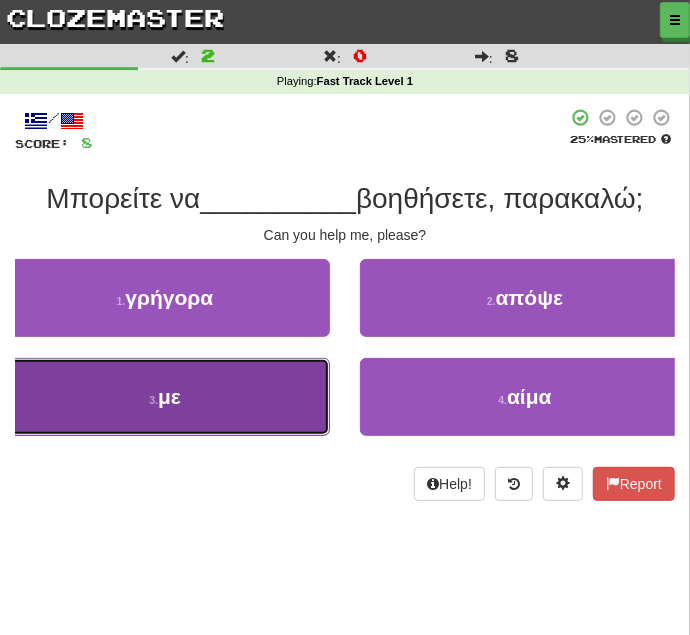 click on "3 .  με" at bounding box center (165, 397) 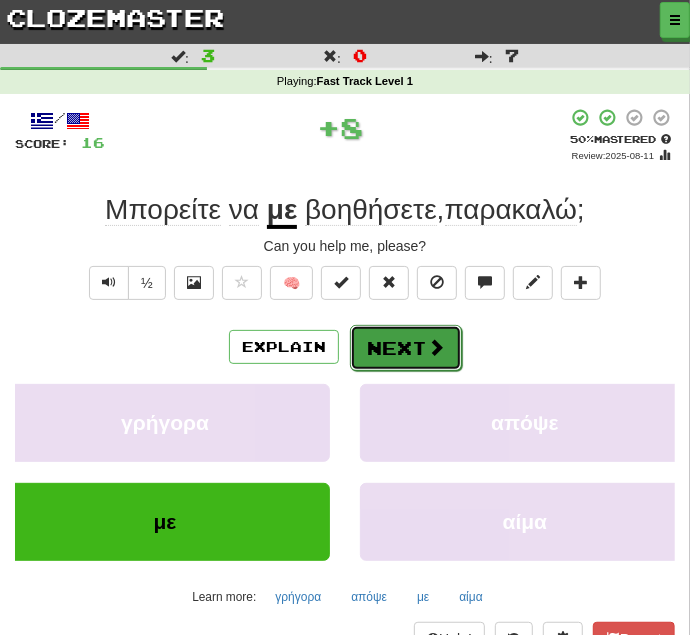 click on "Next" at bounding box center (406, 348) 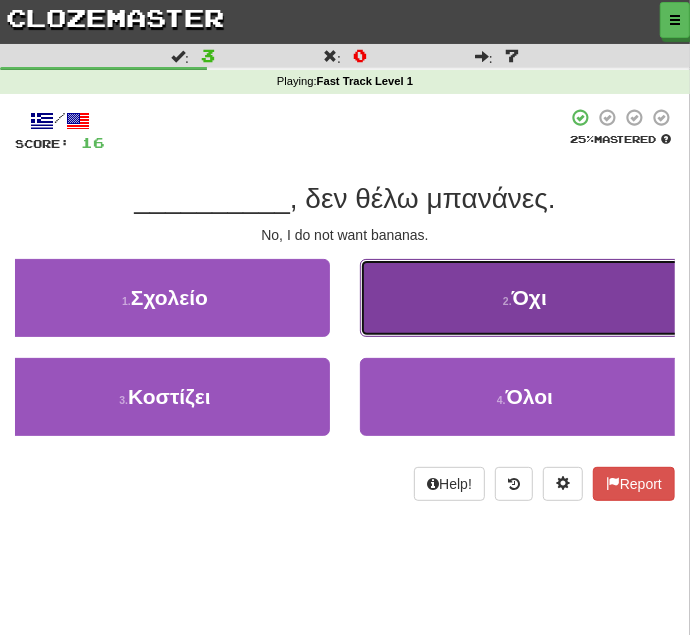click on "Όχι" at bounding box center (529, 297) 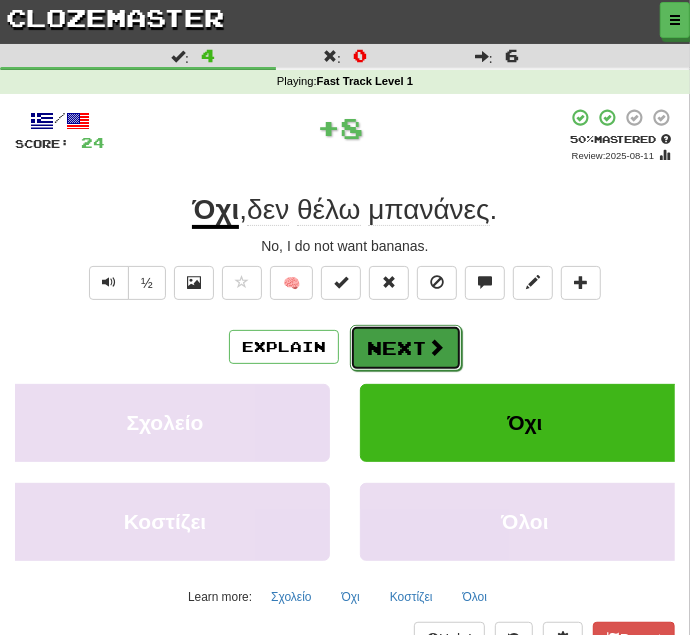 click on "Next" at bounding box center [406, 348] 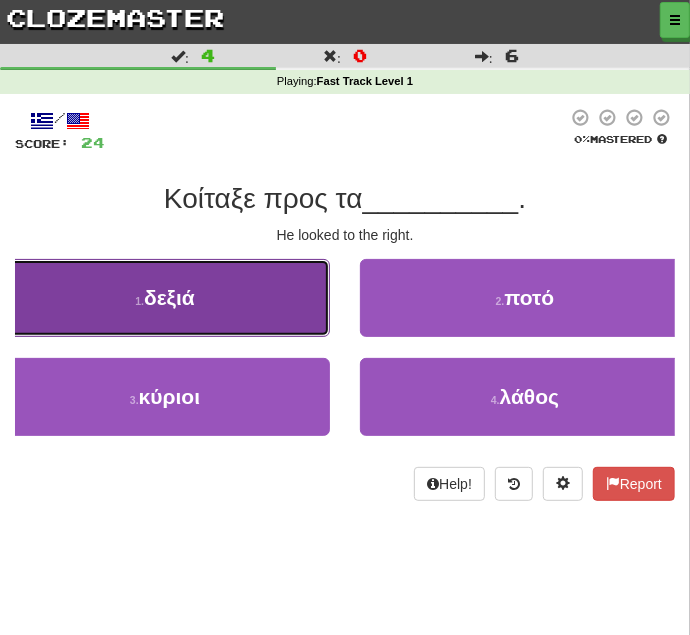 click on "δεξιά" at bounding box center (169, 297) 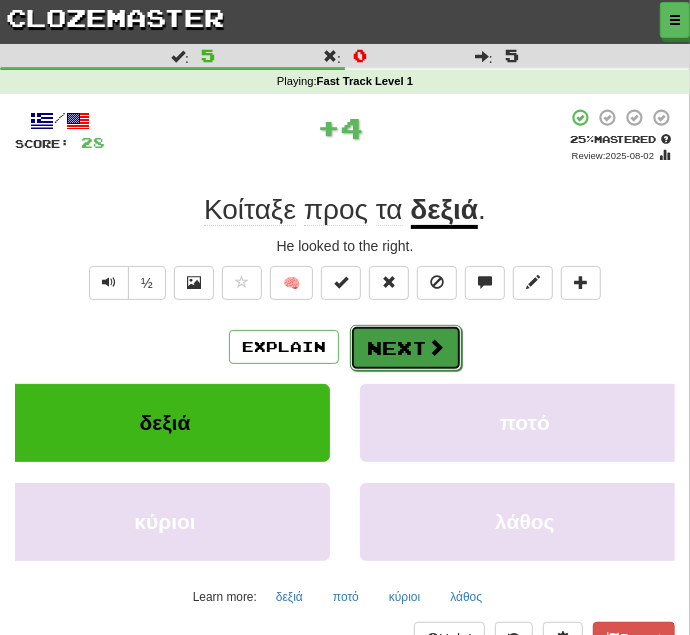 click on "Next" at bounding box center (406, 348) 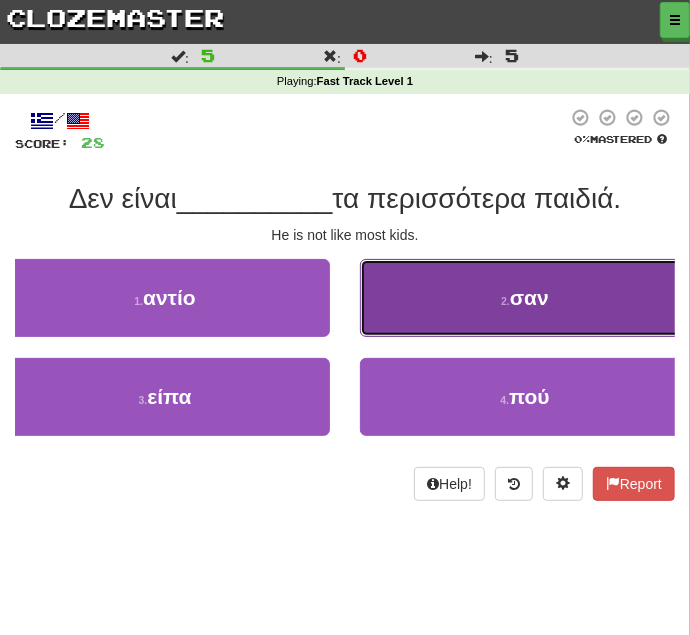 click on "σαν" at bounding box center [529, 297] 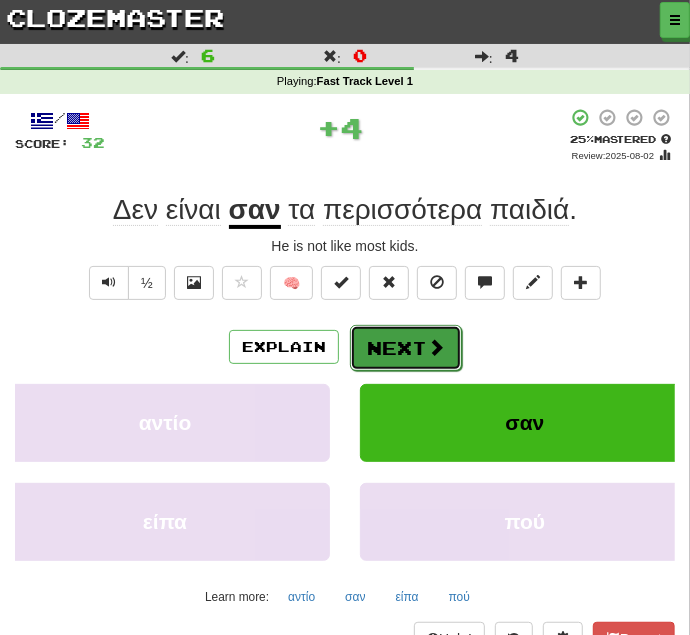 click on "Next" at bounding box center [406, 348] 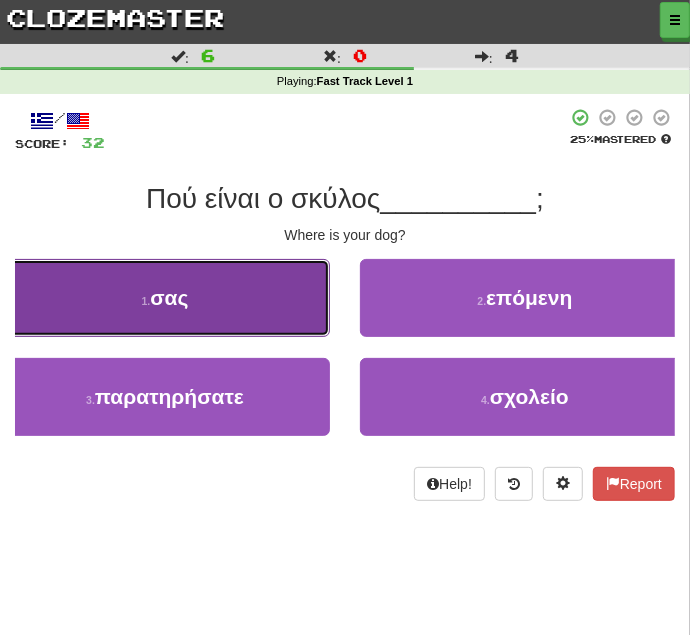 click on "1 ." at bounding box center [146, 301] 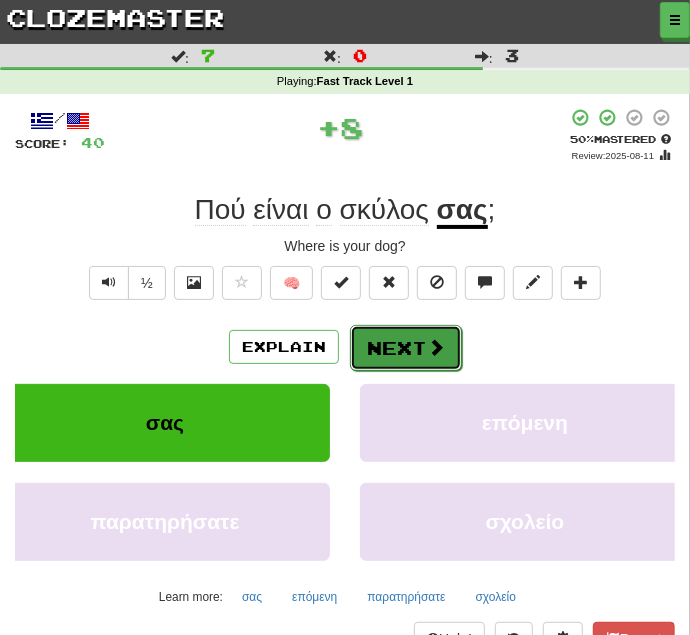 click on "Next" at bounding box center (406, 348) 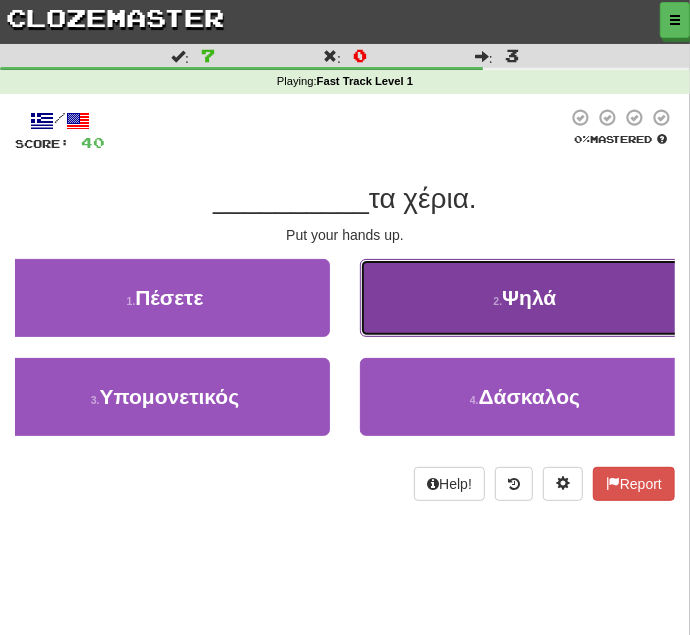 click on "2 .  Ψηλά" at bounding box center (525, 298) 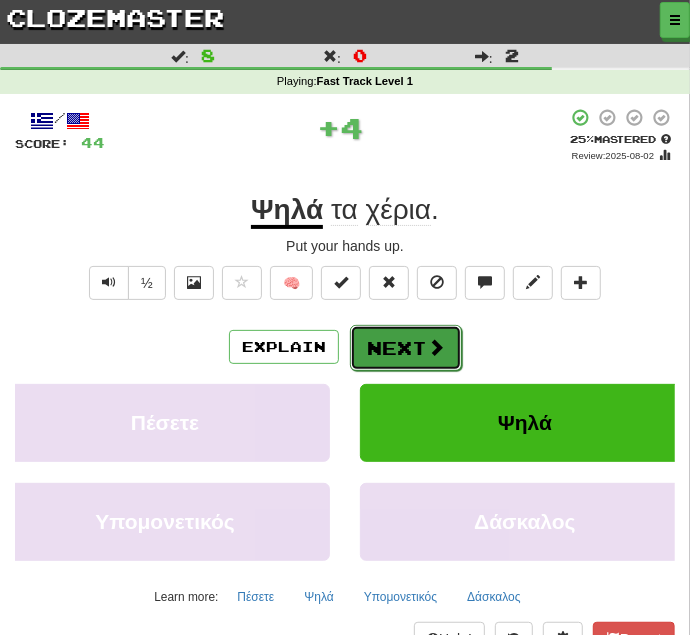 click at bounding box center (436, 347) 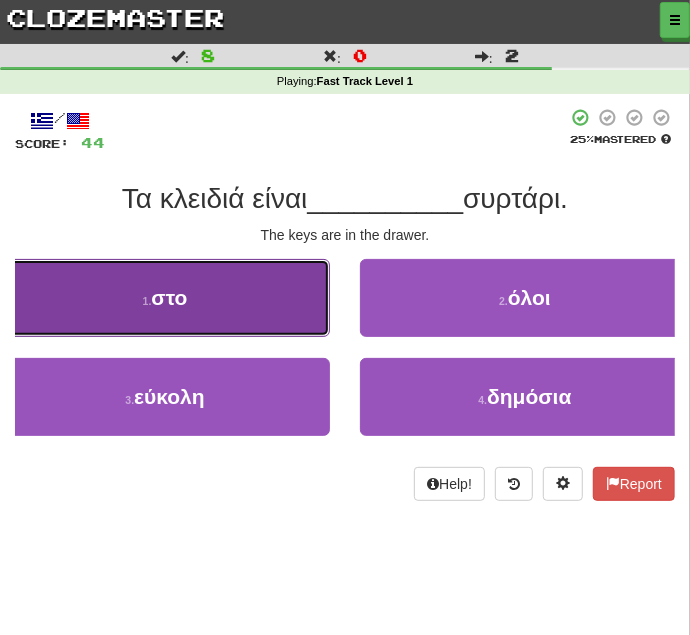 click on "1 .  στο" at bounding box center (165, 298) 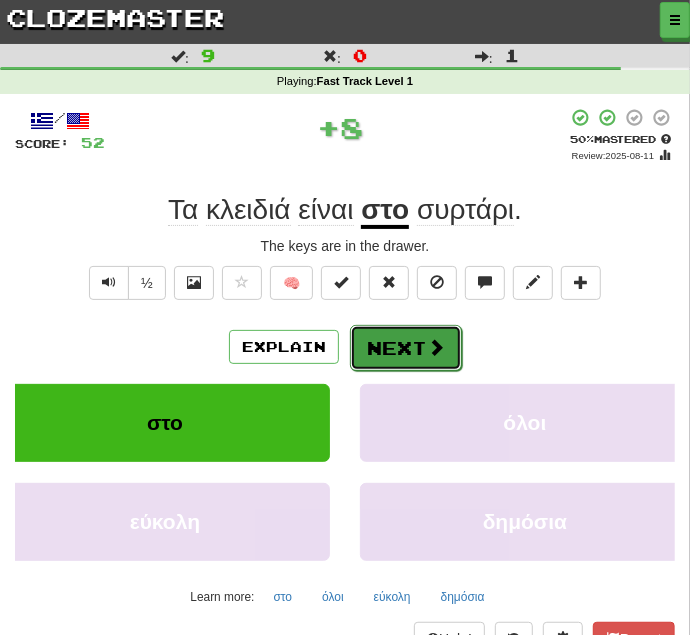 click on "Next" at bounding box center (406, 348) 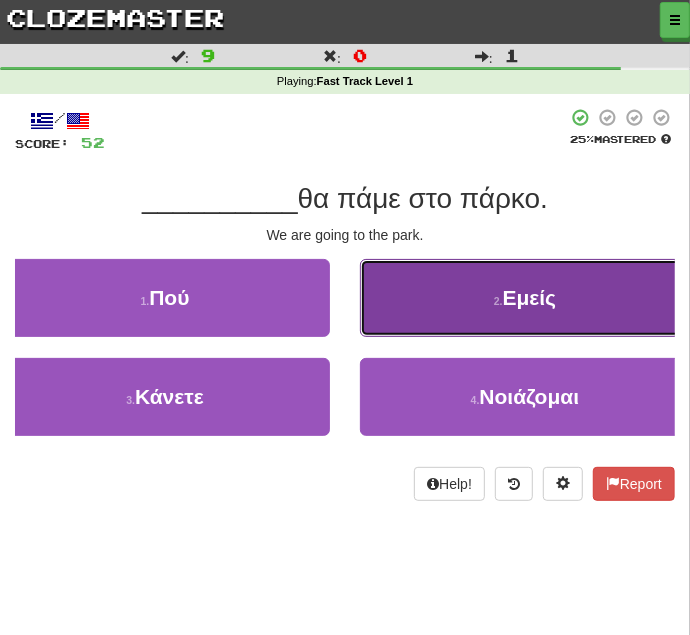 click on "Εμείς" at bounding box center (530, 297) 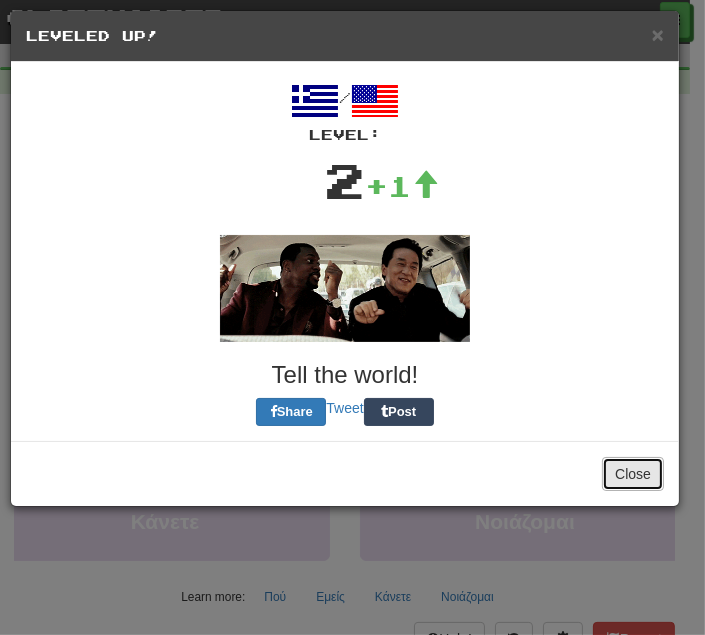 click on "Close" at bounding box center (633, 474) 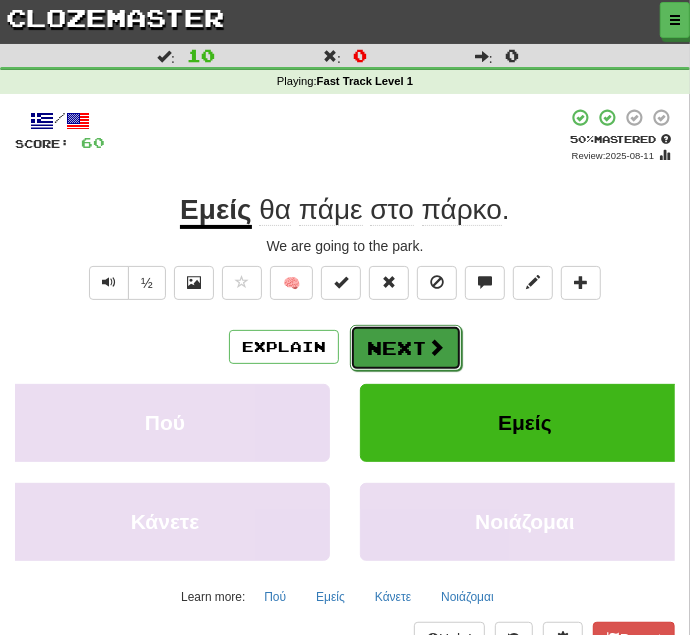 click on "Next" at bounding box center (406, 348) 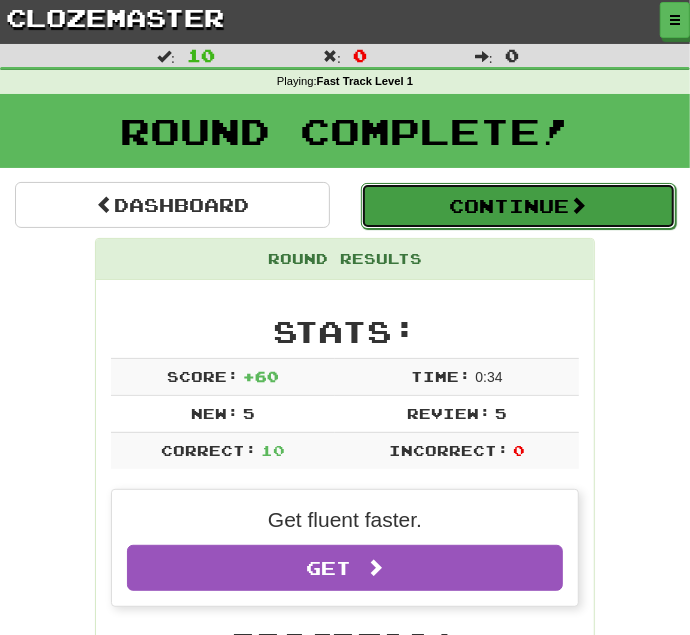 click on "Continue" at bounding box center [518, 206] 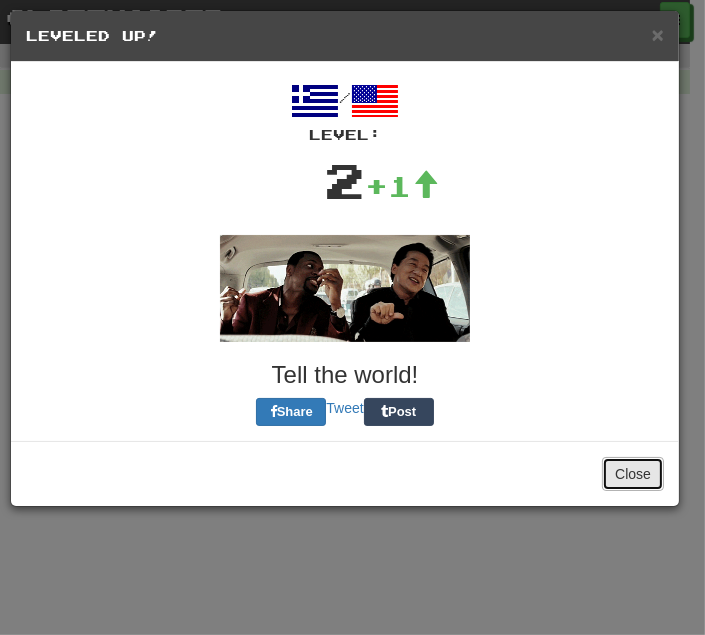 click on "Close" at bounding box center [633, 474] 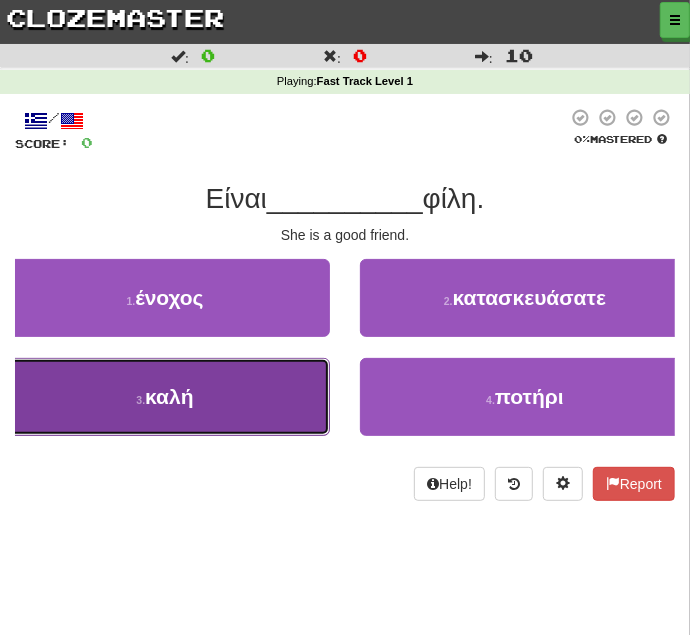 click on "καλή" at bounding box center [169, 396] 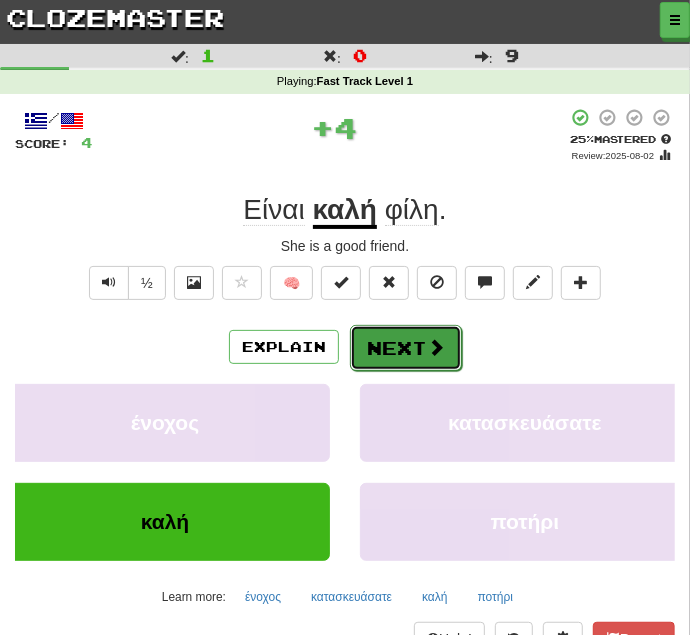 click on "Next" at bounding box center [406, 348] 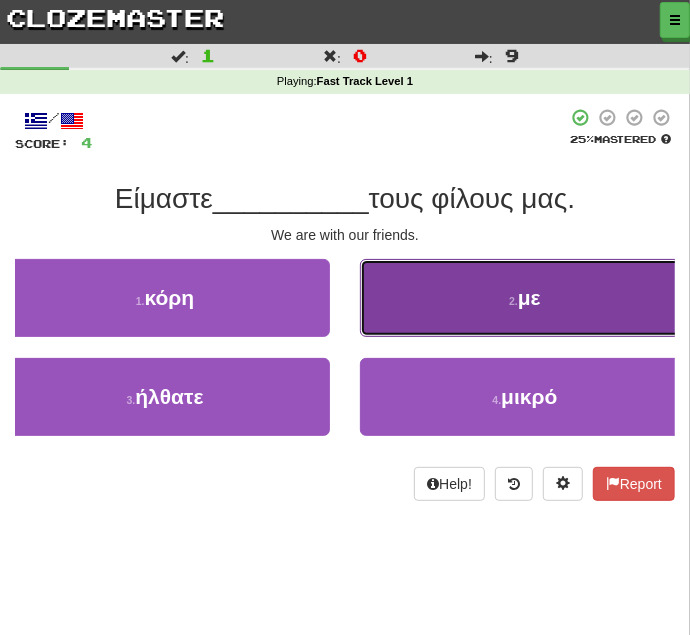 click on "με" at bounding box center [529, 297] 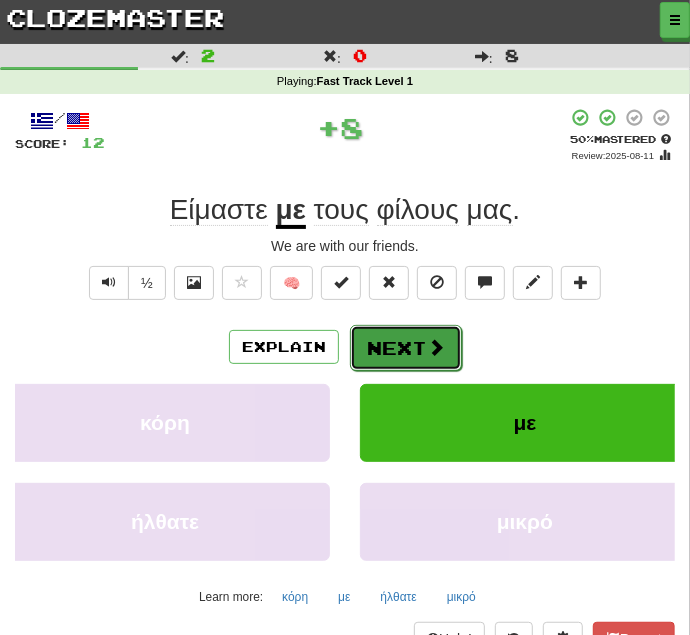 click on "Next" at bounding box center (406, 348) 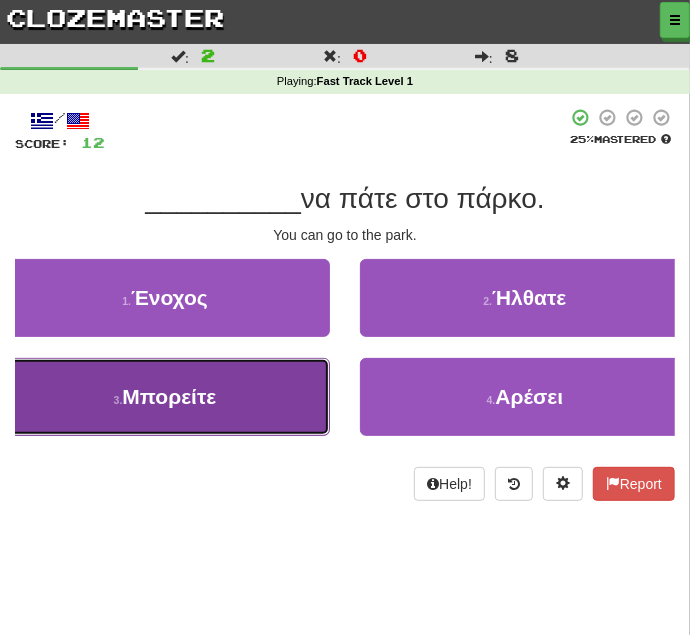 click on "Μπορείτε" at bounding box center [169, 396] 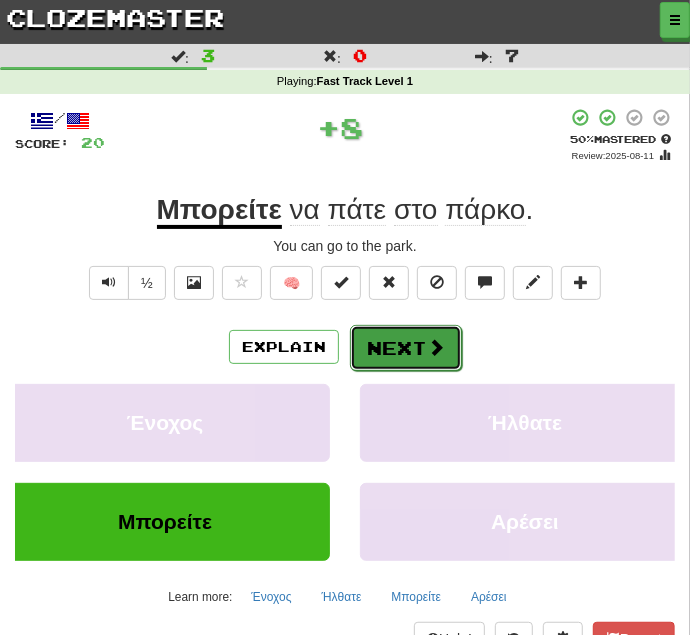 click at bounding box center [436, 347] 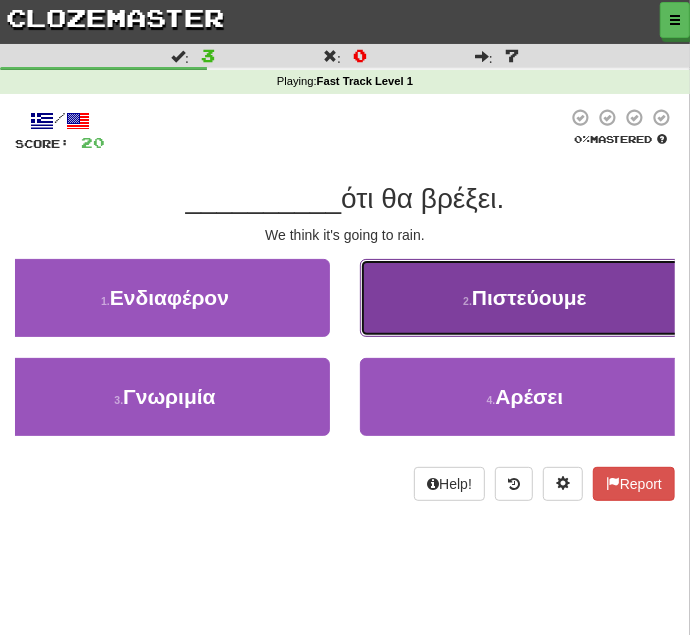 click on "Πιστεύουμε" at bounding box center [529, 297] 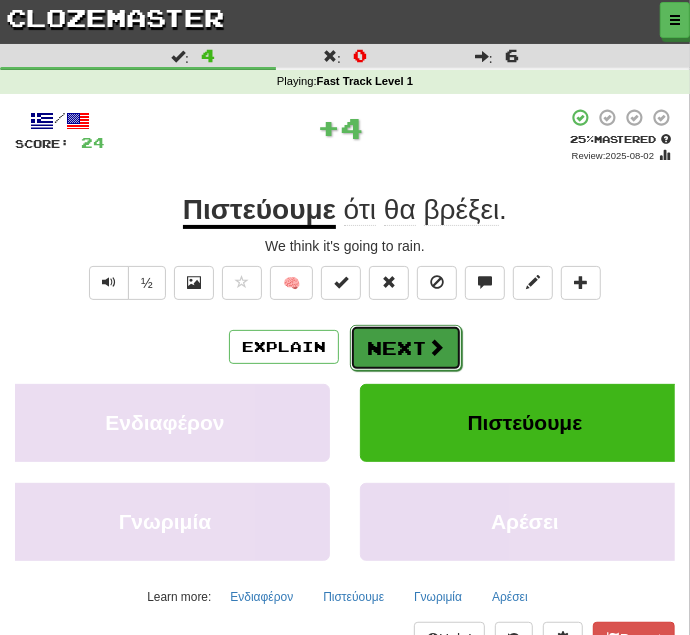 click on "Next" at bounding box center [406, 348] 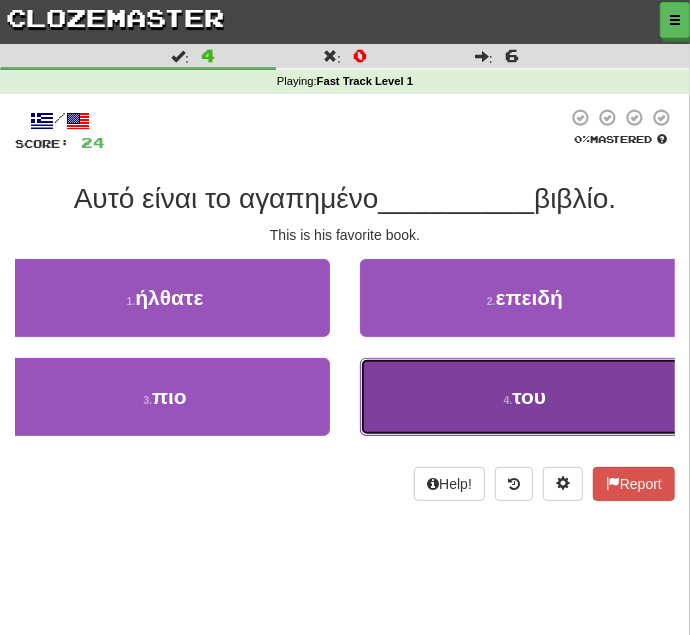 click on "του" at bounding box center (529, 396) 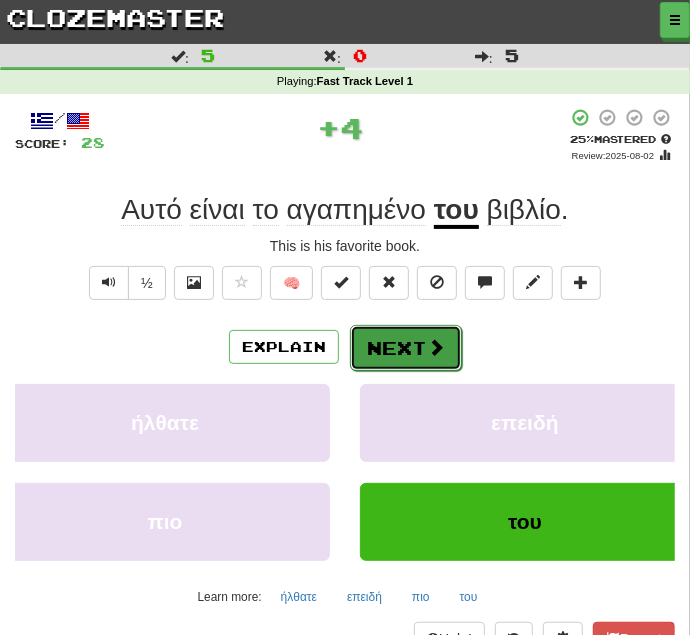 click on "Next" at bounding box center (406, 348) 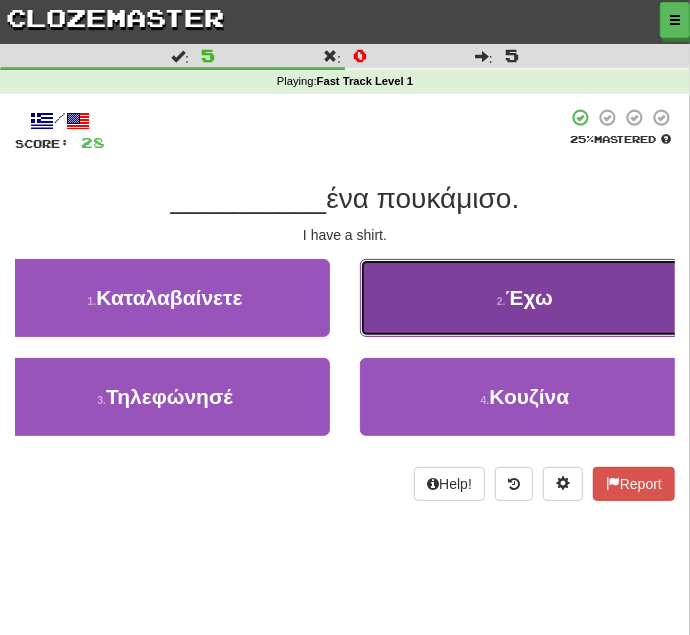 click on "2 .  Έχω" at bounding box center (525, 298) 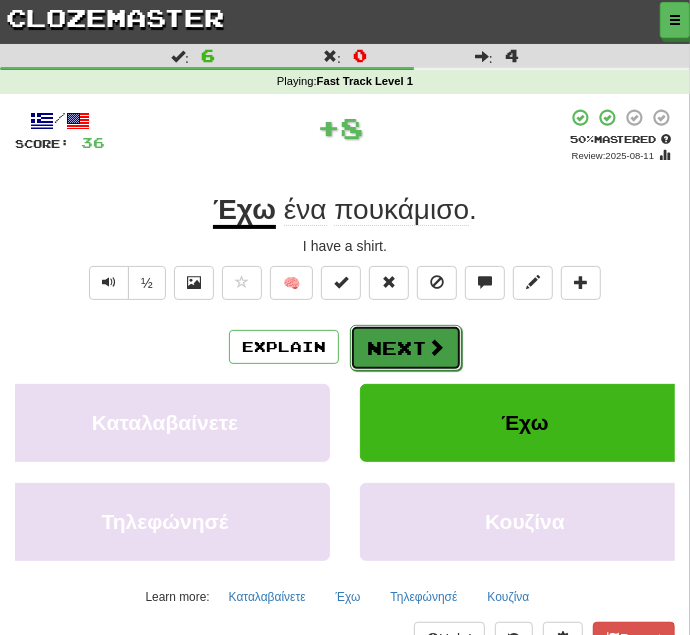 click at bounding box center (436, 347) 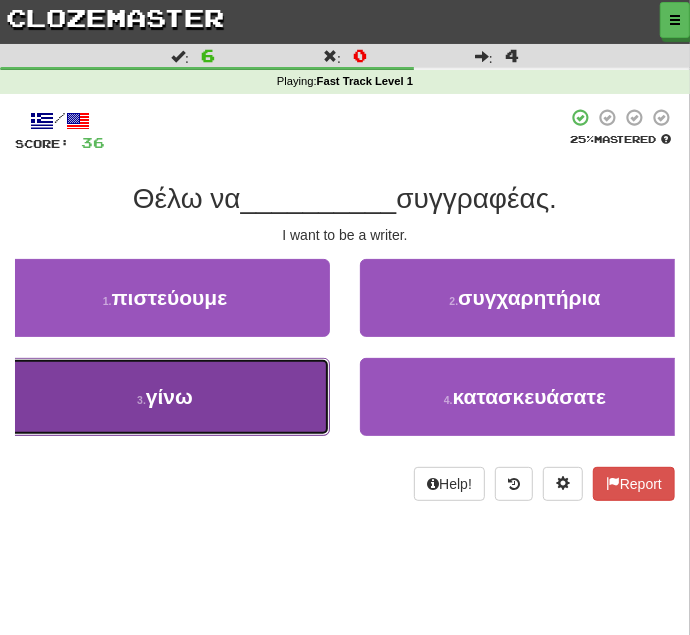 click on "γίνω" at bounding box center (169, 396) 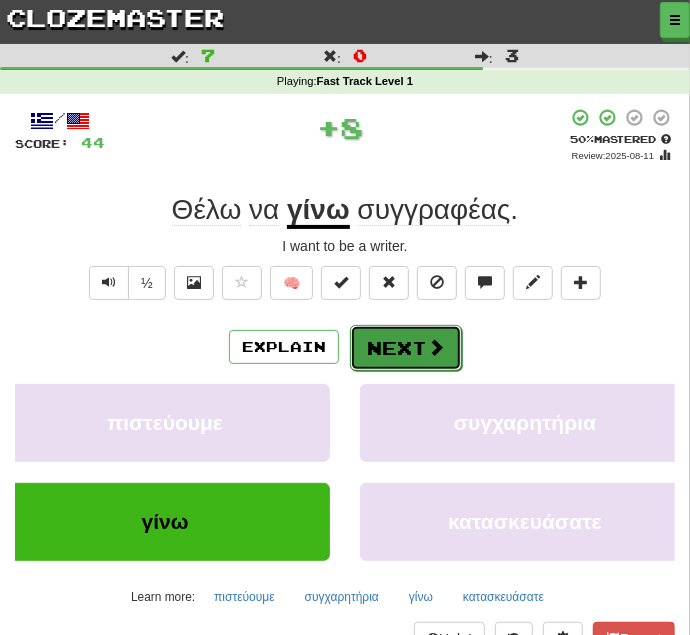click at bounding box center [436, 347] 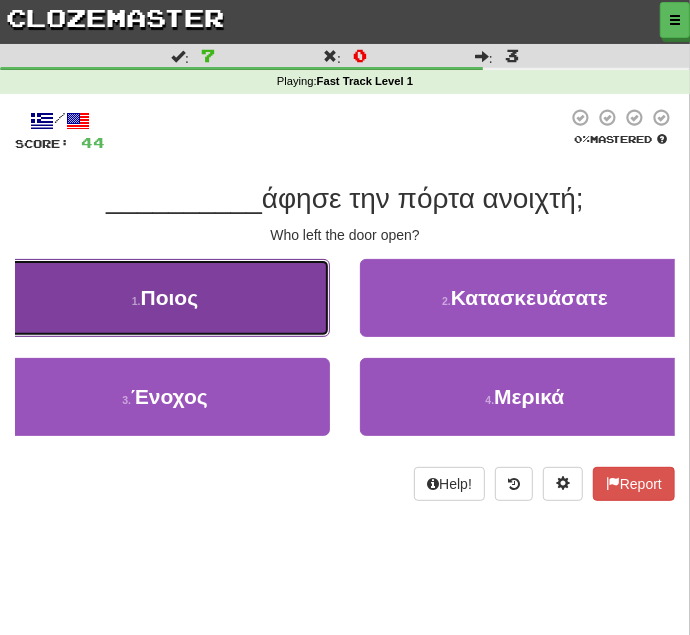 click on "Ποιος" at bounding box center [170, 297] 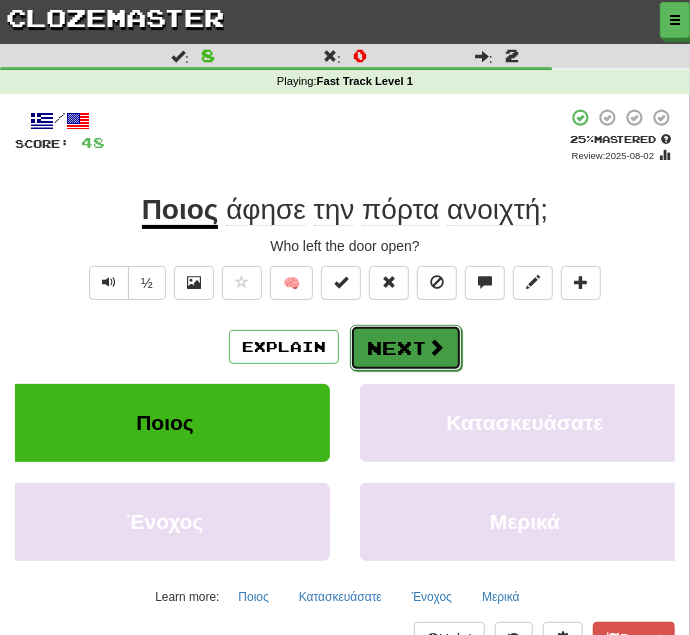 click on "Next" at bounding box center (406, 348) 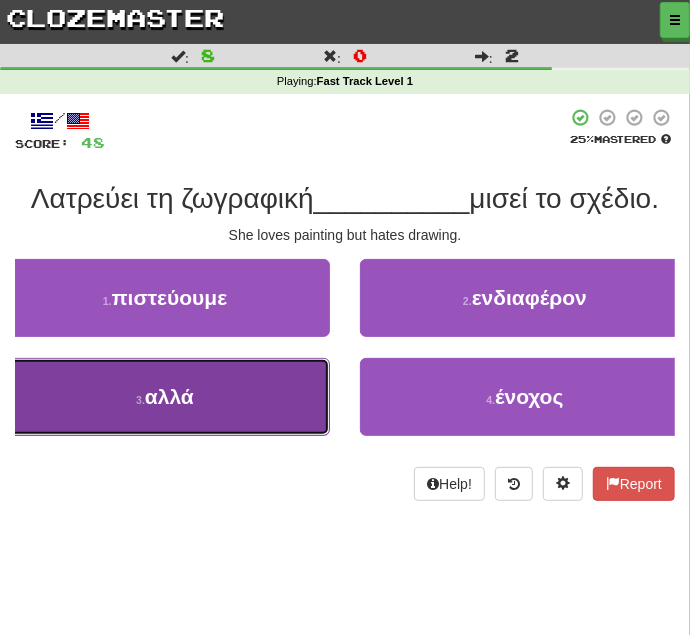 click on "αλλά" at bounding box center (169, 396) 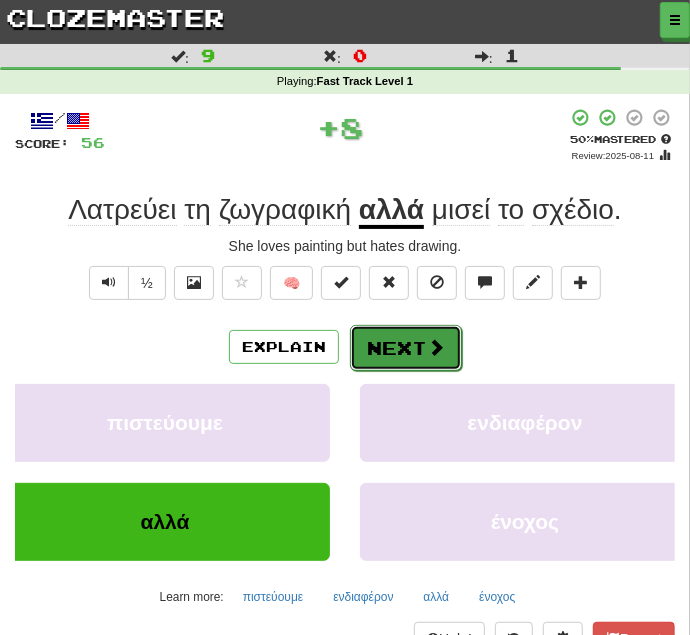 click on "Next" at bounding box center [406, 348] 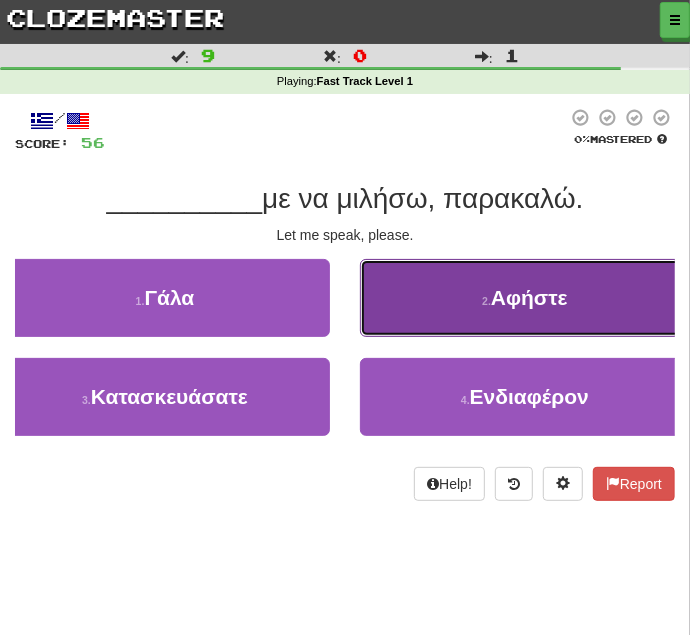 click on "Αφήστε" at bounding box center (529, 297) 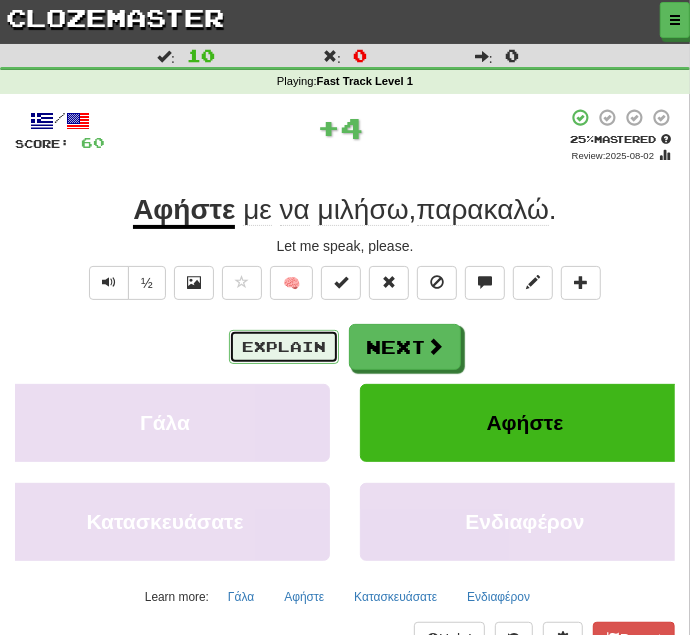 click on "Explain" at bounding box center [284, 347] 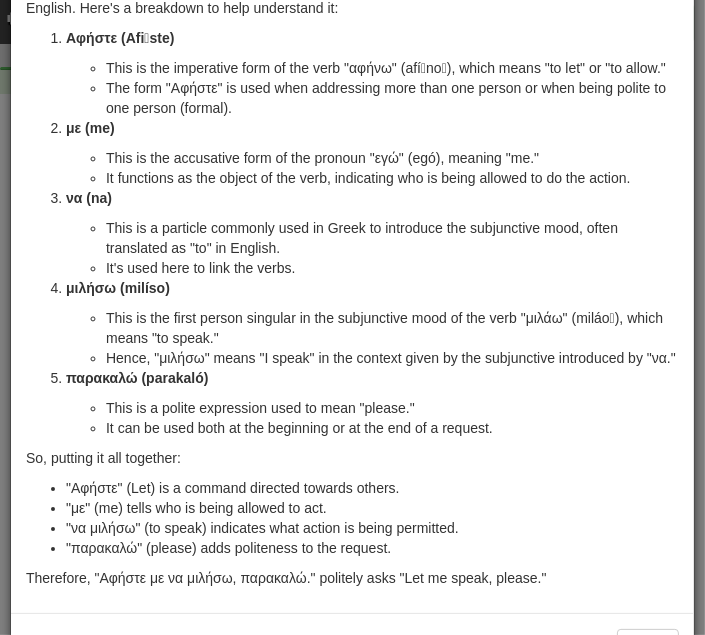 scroll, scrollTop: 171, scrollLeft: 0, axis: vertical 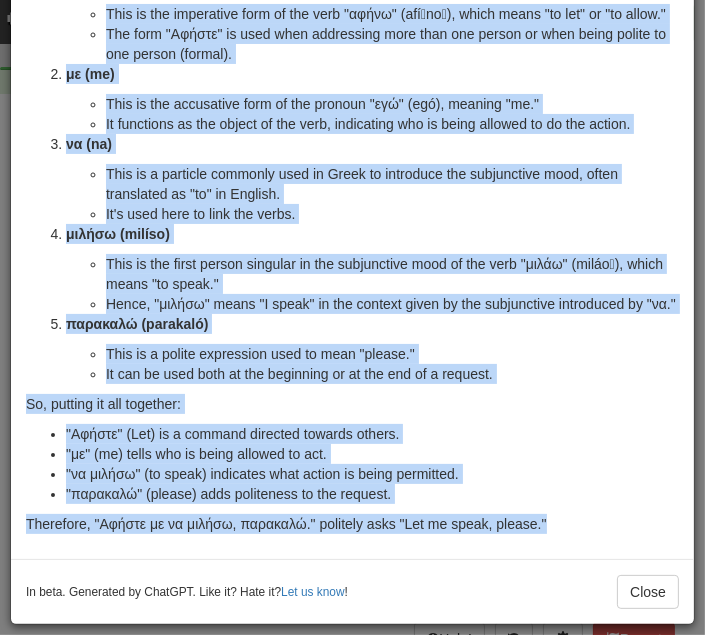 drag, startPoint x: 27, startPoint y: 86, endPoint x: 565, endPoint y: 523, distance: 693.1183 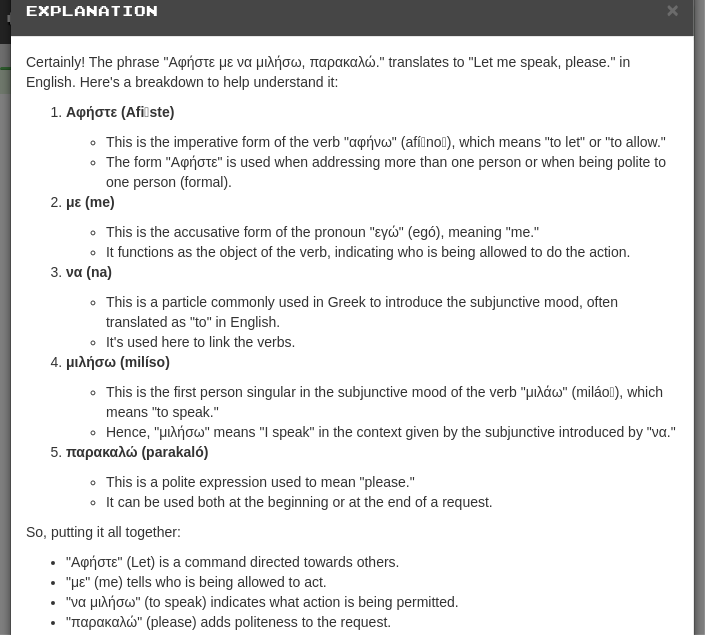 scroll, scrollTop: 0, scrollLeft: 0, axis: both 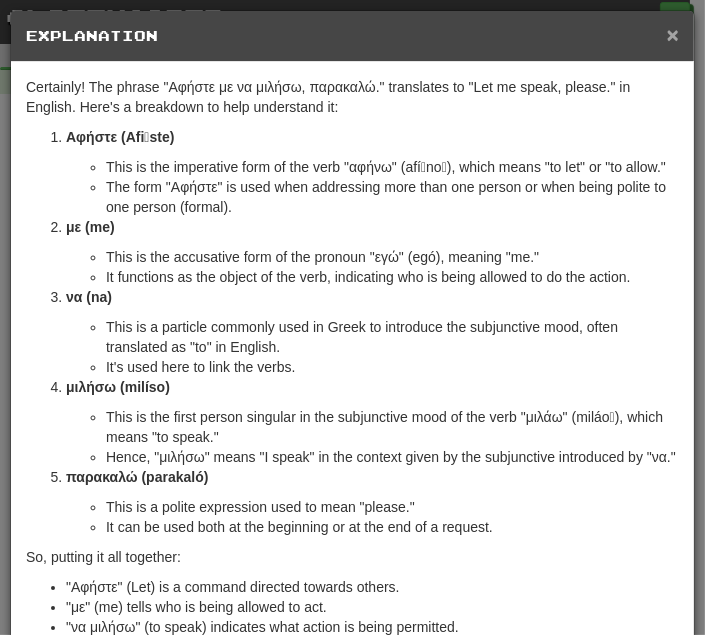 click on "×" at bounding box center (673, 34) 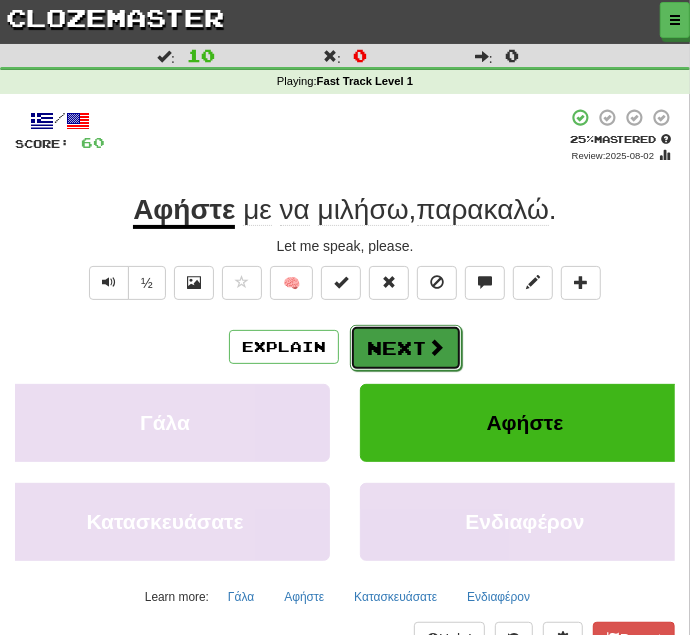 click on "Next" at bounding box center (406, 348) 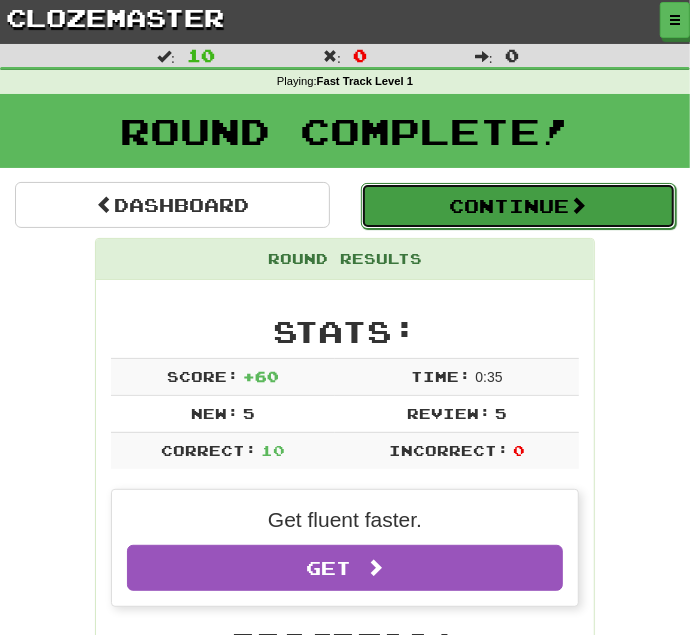 click on "Continue" at bounding box center [518, 206] 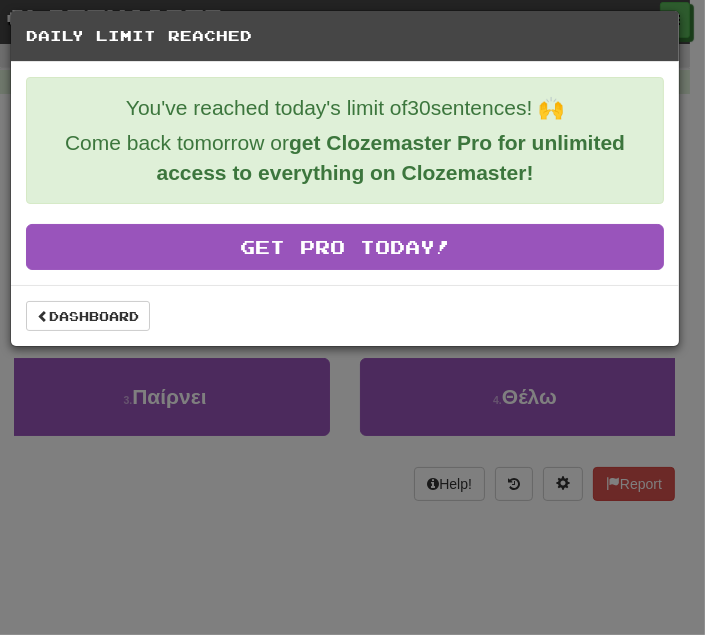 click on "Daily Limit Reached You've reached today's limit of  30  sentences! 🙌  Come back tomorrow or  get Clozemaster Pro for unlimited access to everything on Clozemaster! Get Pro Today! Dashboard" at bounding box center (352, 317) 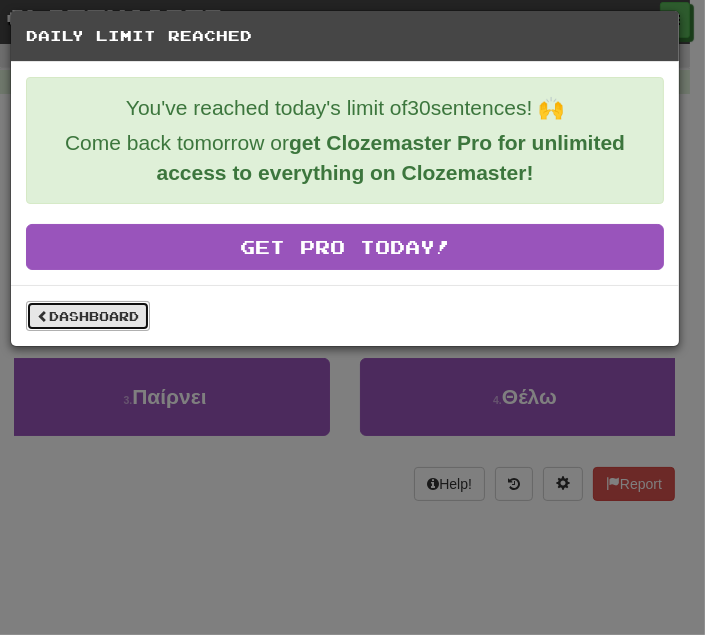 click on "Dashboard" at bounding box center (88, 316) 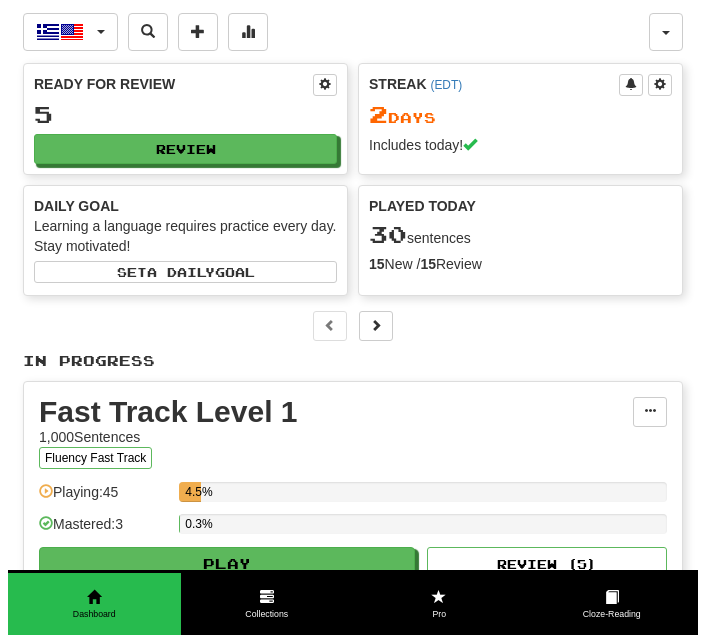 scroll, scrollTop: 0, scrollLeft: 0, axis: both 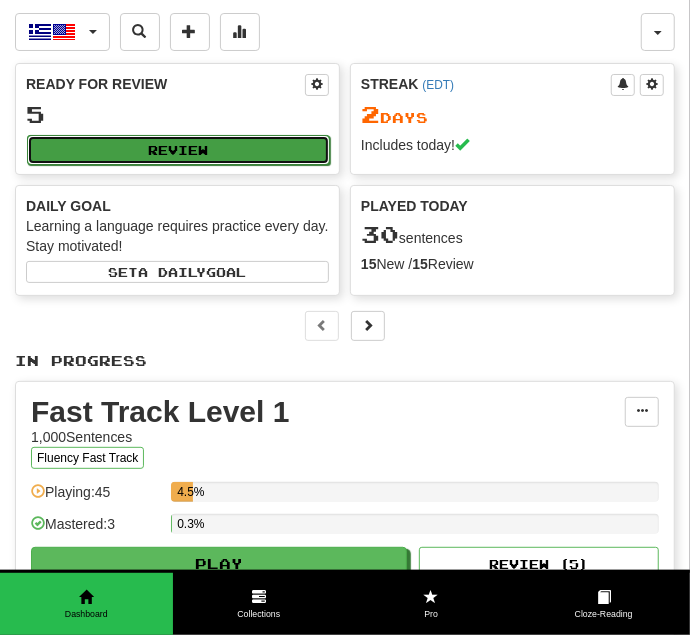 click on "Review" at bounding box center [178, 150] 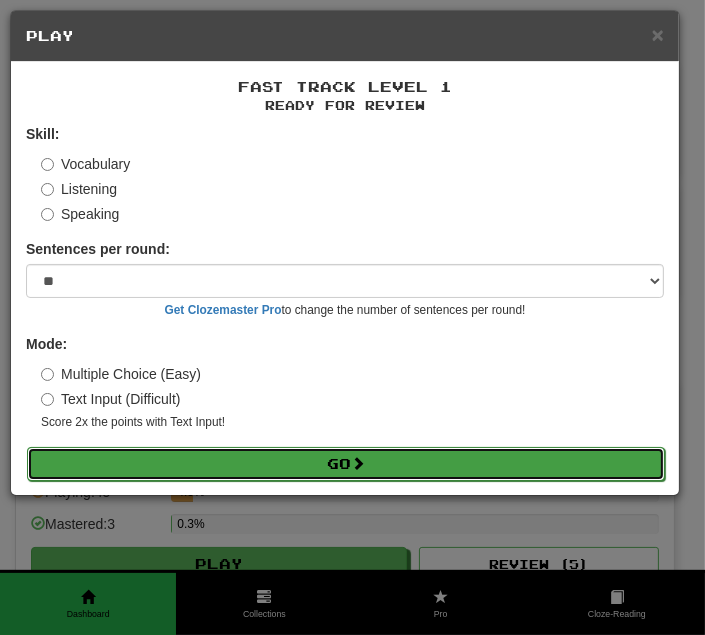 click on "Go" at bounding box center [346, 464] 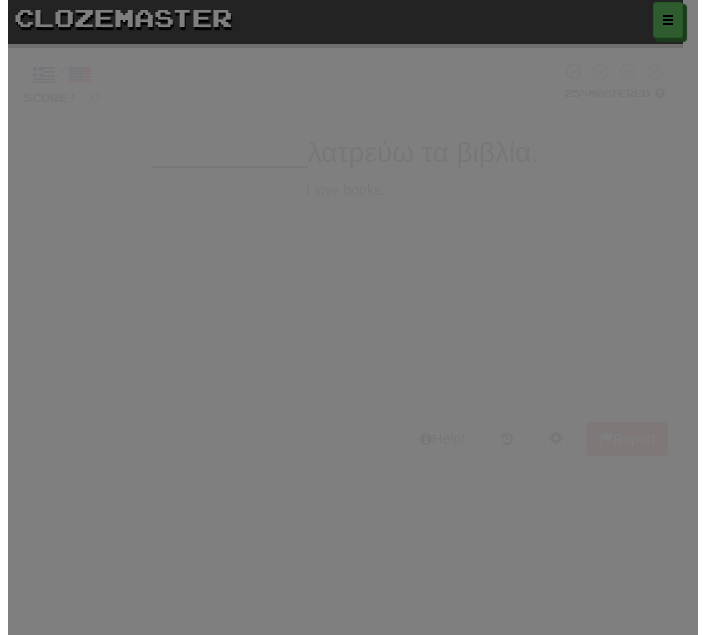 scroll, scrollTop: 0, scrollLeft: 0, axis: both 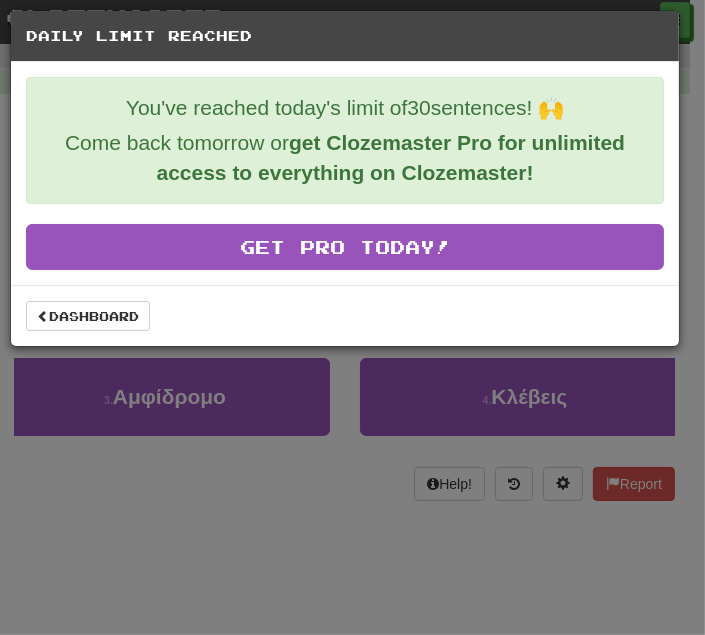 click on "Daily Limit Reached You've reached today's limit of  30  sentences! 🙌  Come back tomorrow or  get Clozemaster Pro for unlimited access to everything on Clozemaster! Get Pro Today! Dashboard" at bounding box center [352, 317] 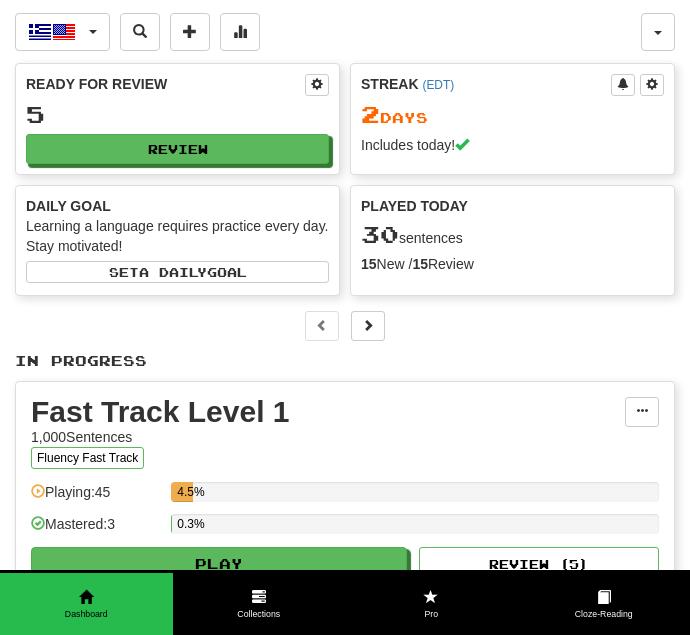 scroll, scrollTop: 0, scrollLeft: 0, axis: both 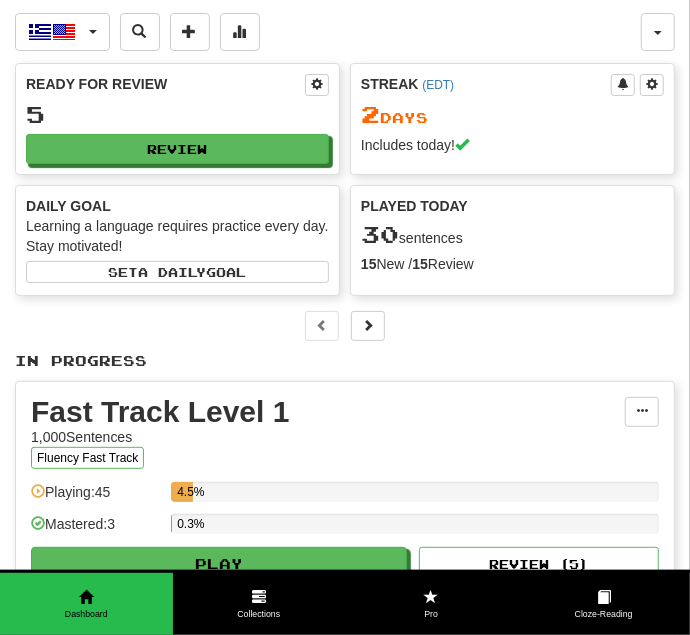 click at bounding box center [345, 326] 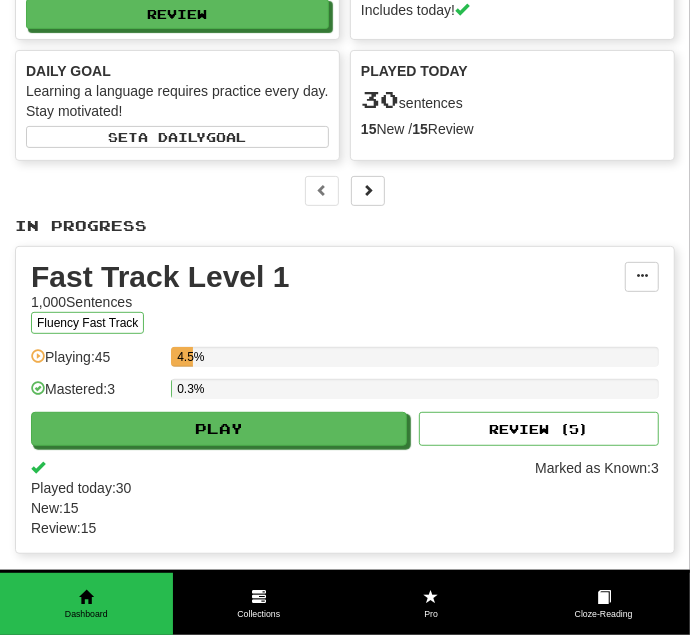 scroll, scrollTop: 0, scrollLeft: 0, axis: both 